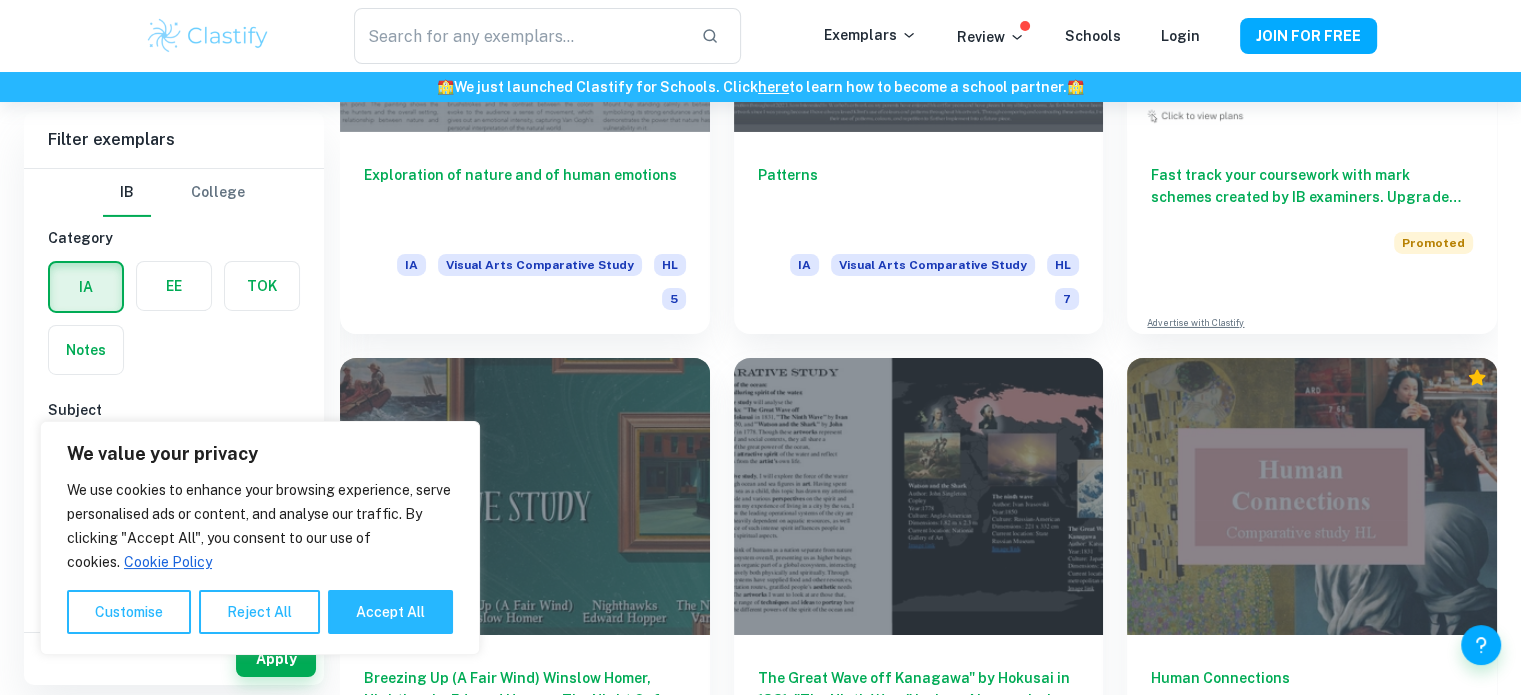 scroll, scrollTop: 7075, scrollLeft: 0, axis: vertical 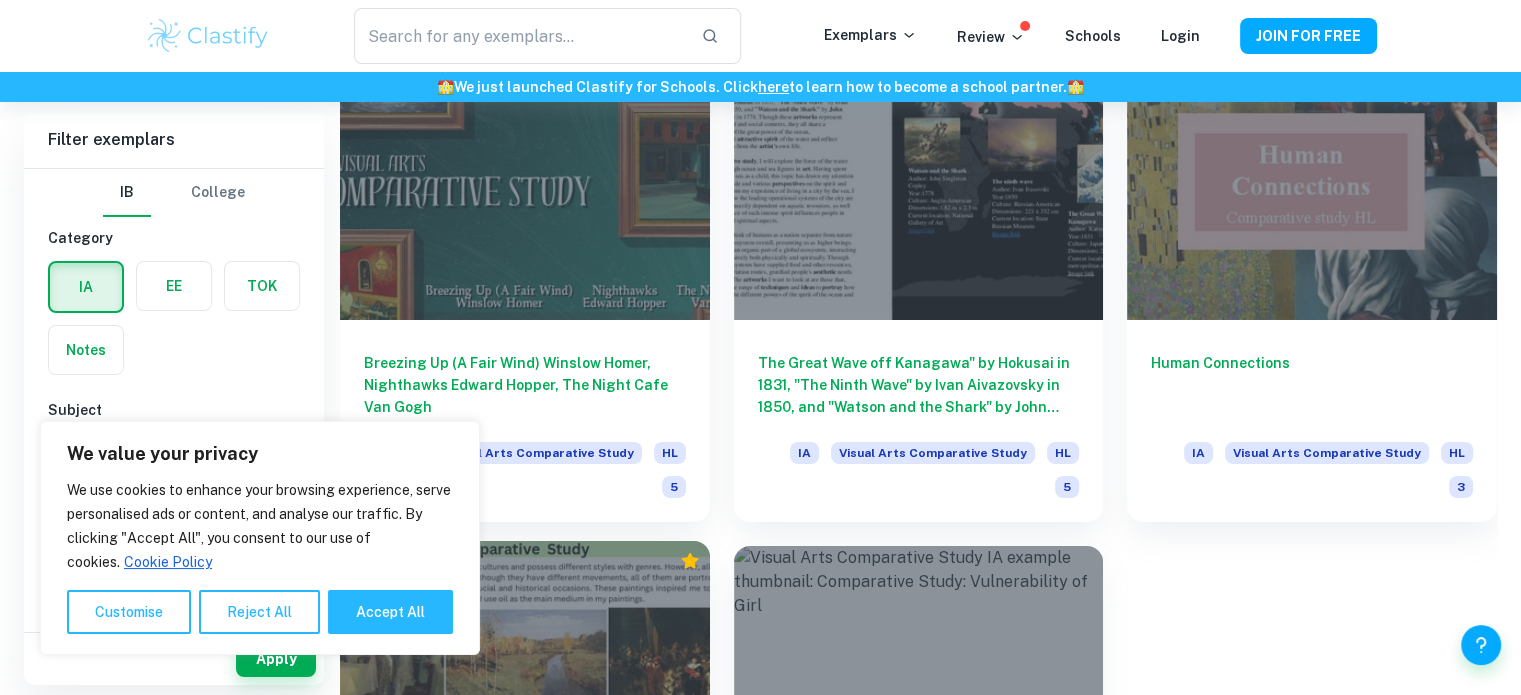 click at bounding box center [525, 679] 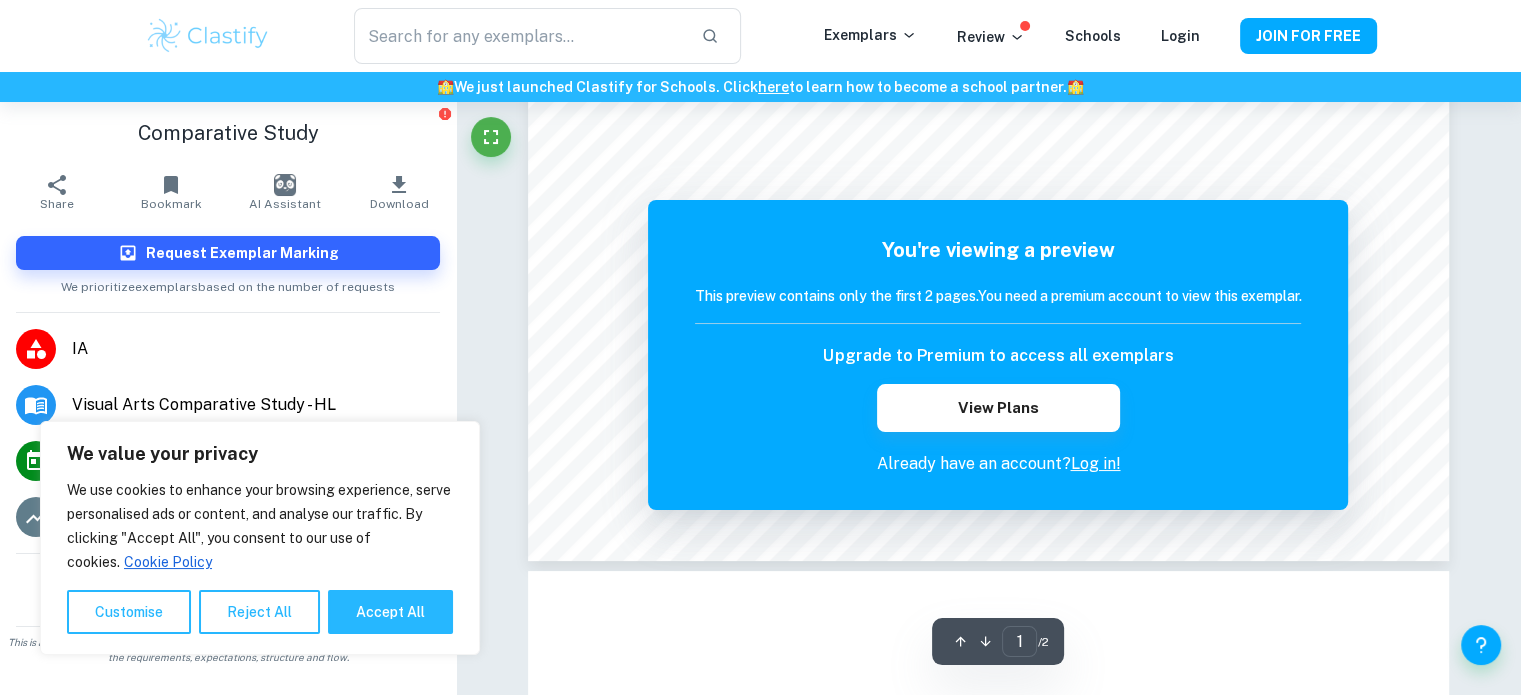 scroll, scrollTop: 82, scrollLeft: 0, axis: vertical 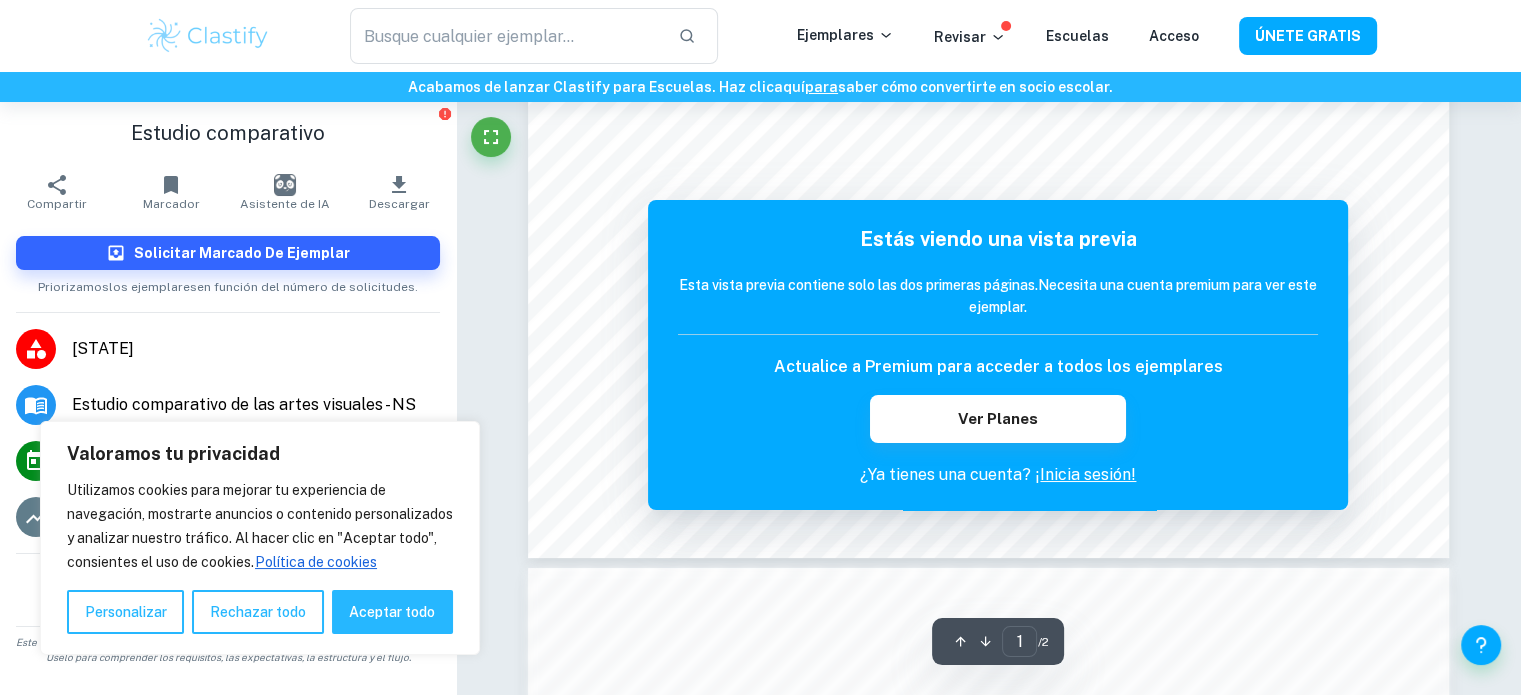click on "Inicia sesión!" at bounding box center [1088, 474] 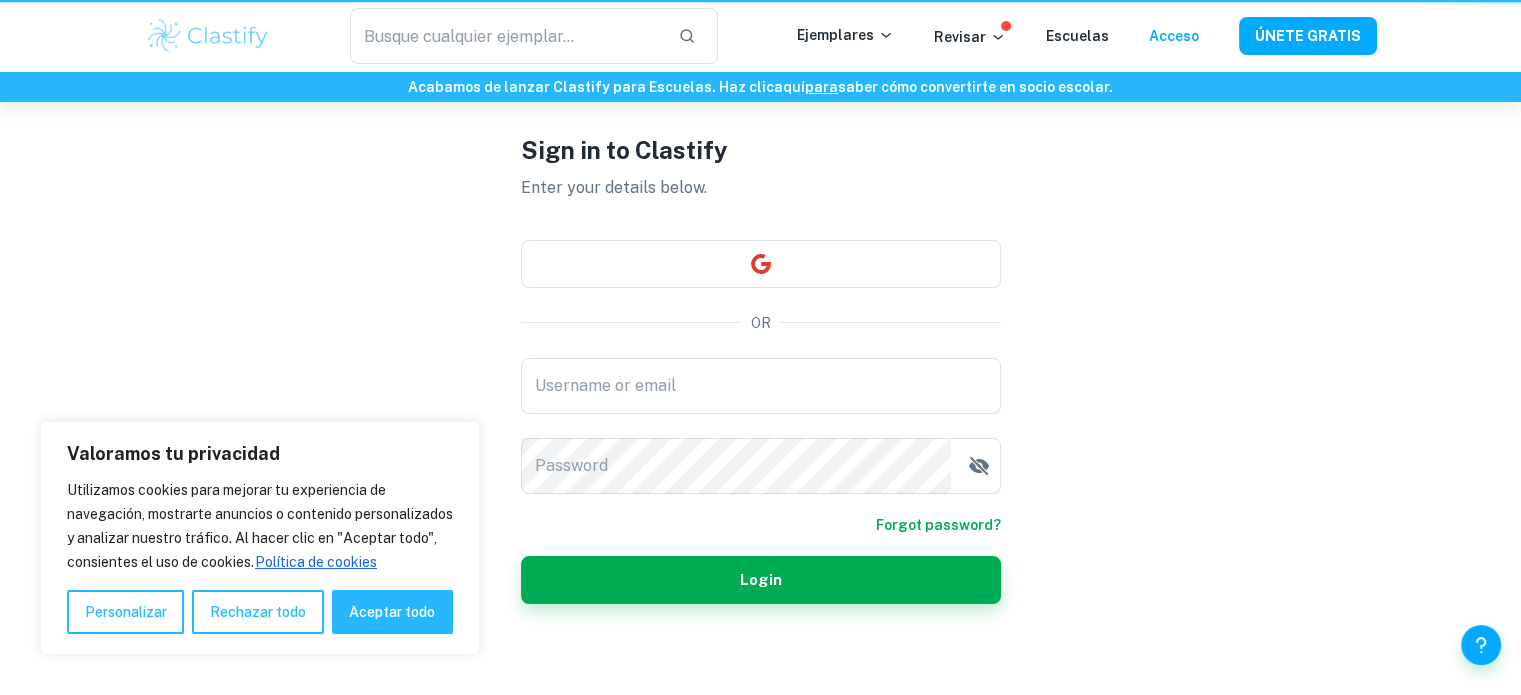 scroll, scrollTop: 0, scrollLeft: 0, axis: both 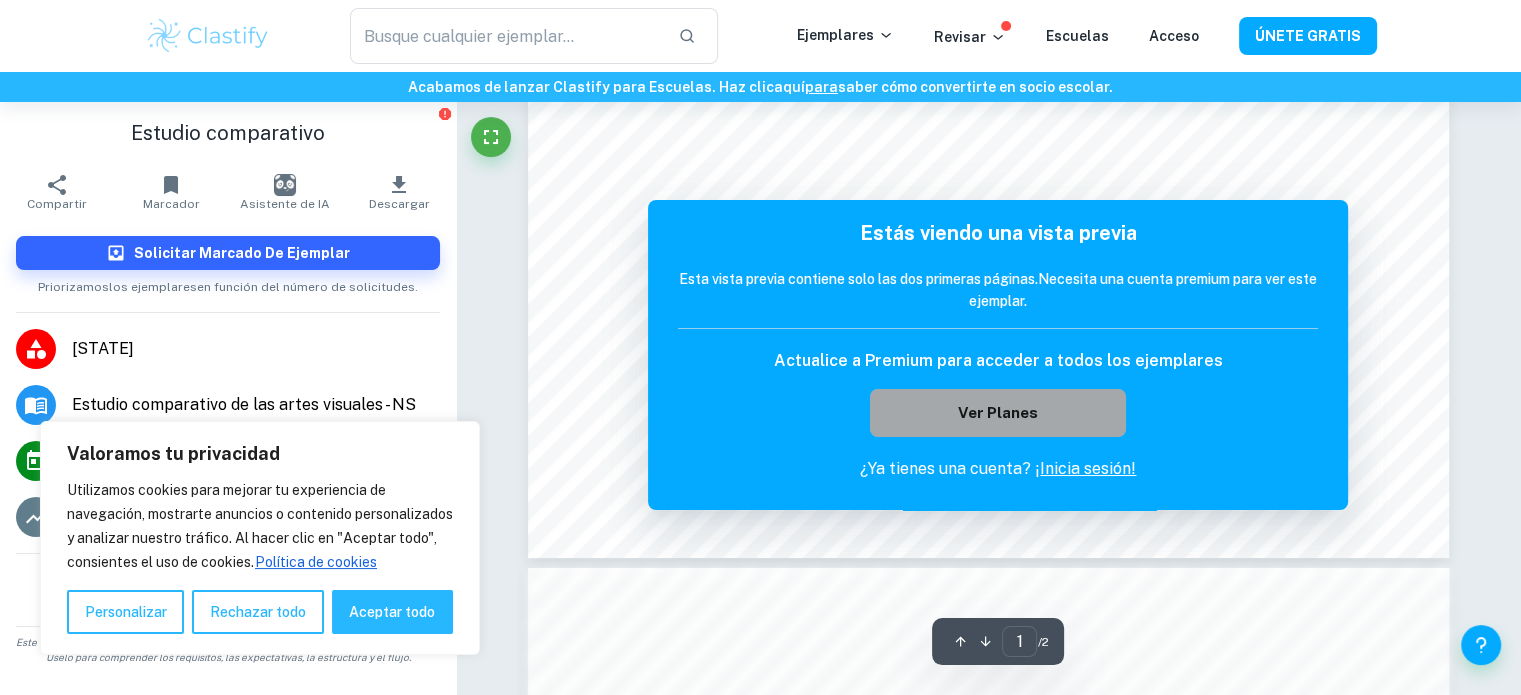 drag, startPoint x: 1000, startPoint y: 411, endPoint x: 1067, endPoint y: 418, distance: 67.36468 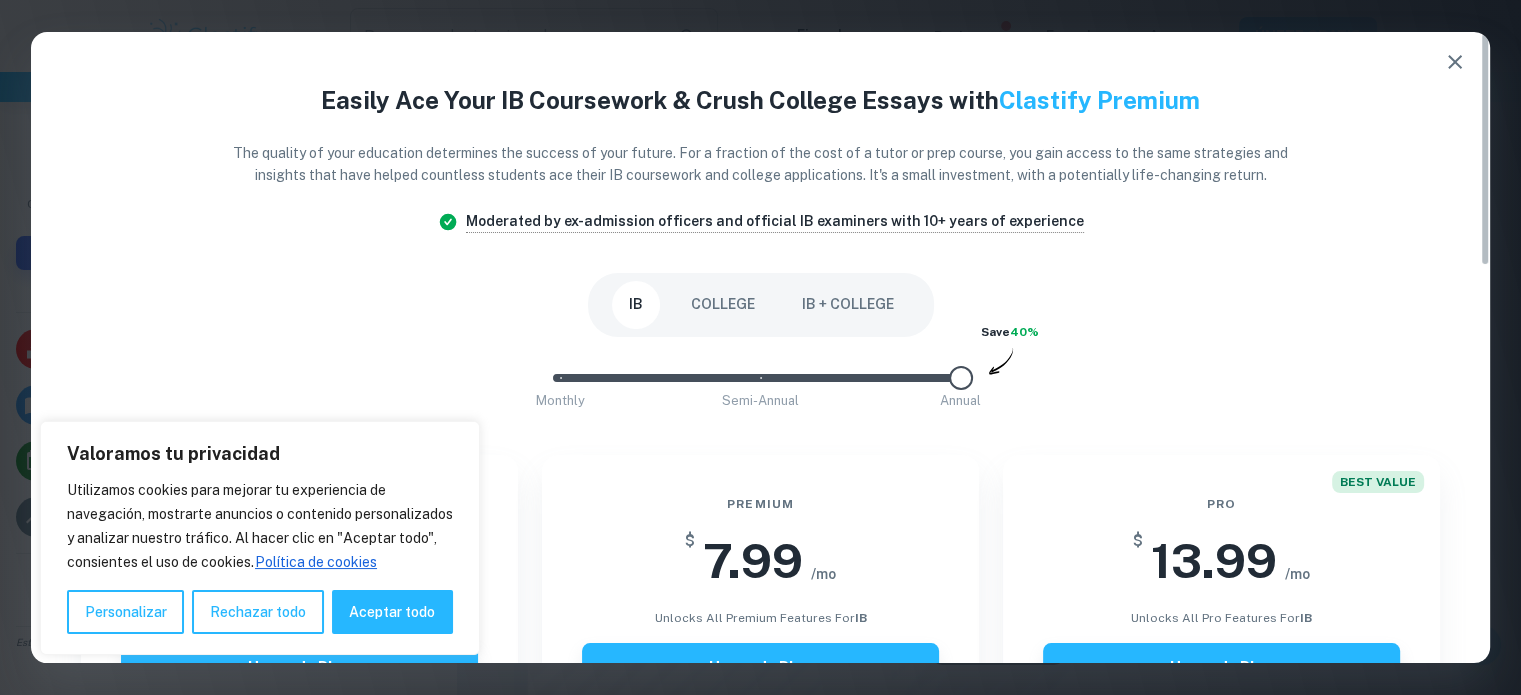 click on "Easily Ace Your IB Coursework & Crush College Essays with  Clastify Premium The quality of your education determines the success of your future. For a fraction of the cost of a tutor or prep course, you gain access to the same strategies and insights that have helped countless students ace their IB coursework and college applications. It's a small investment, with a potentially life-changing return. Moderated by ex-admission officers and official IB examiners with 10+ years of experience IB COLLEGE IB + COLLEGE Monthly Semi-Annual Annual Save  40% Free $ 0 /mo Our basic plan with limited features Upgrade Plan Limited access to exemplars New! No access to examiner marking New! Only overall scores visible New! Downloading not allowed New! Ads New! Premium $ 7.99 /mo unlocks all premium features for  IB Upgrade Plan Unlimited access to all IB exemplars New! Unlock full IB mark schemes New! Full access to IB examiner comments New! See exact scores of IB exemplars New! Download 15 IB exemplars per month New! New!" at bounding box center [760, 896] 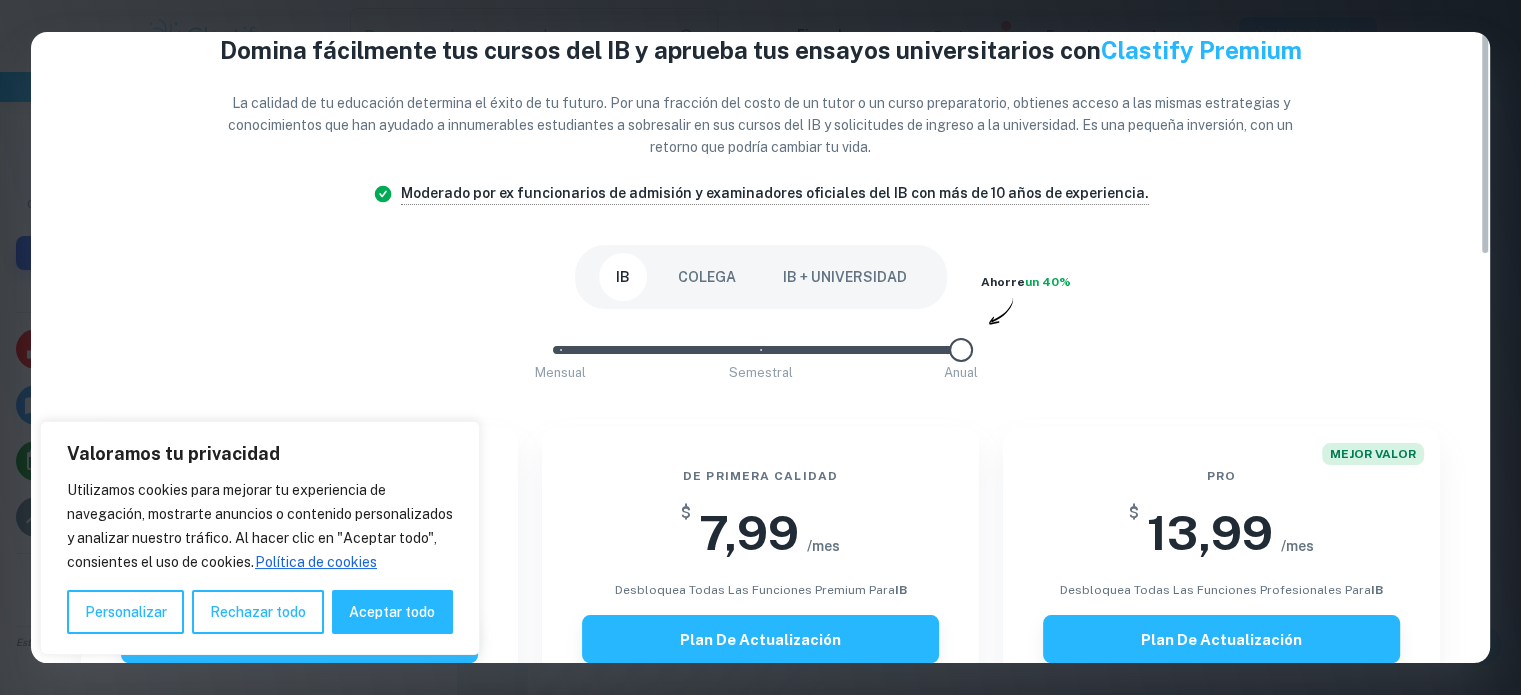 scroll, scrollTop: 0, scrollLeft: 0, axis: both 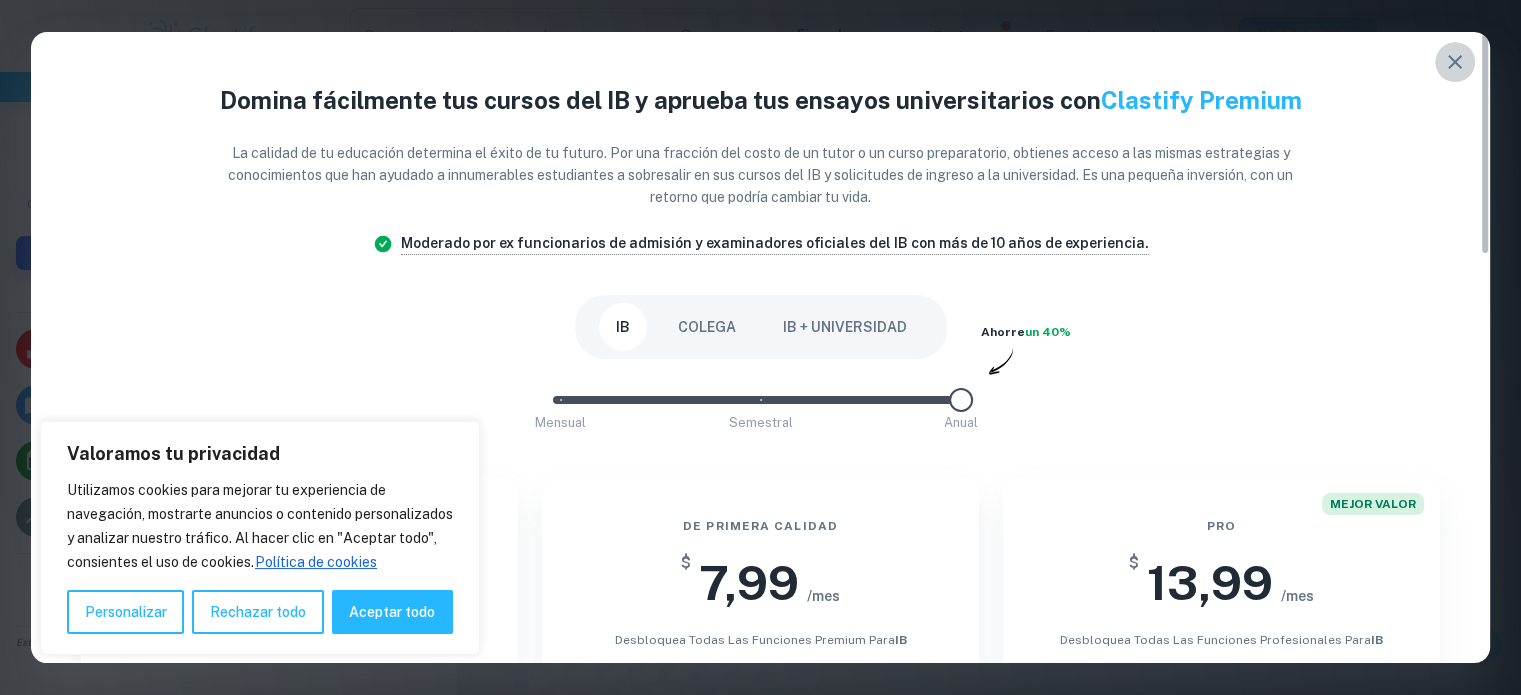 click 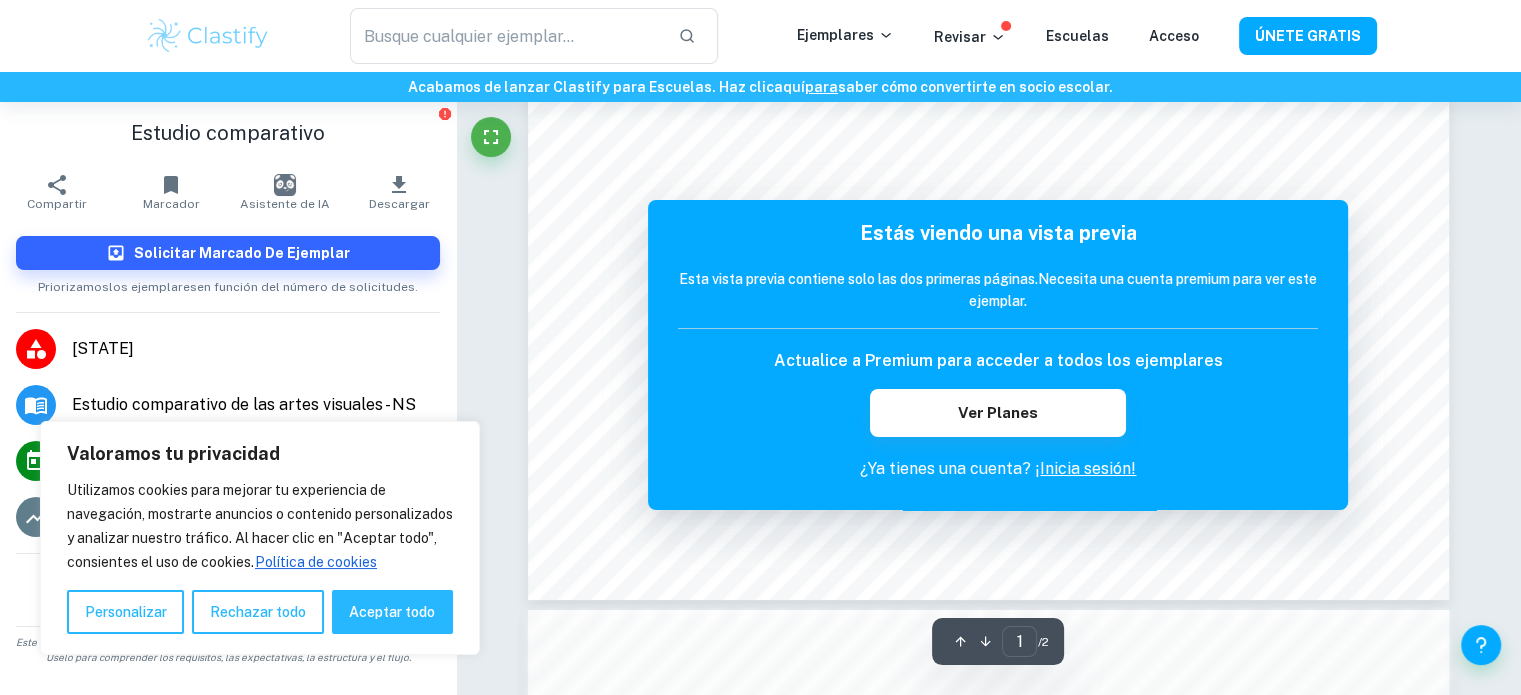 scroll, scrollTop: 151, scrollLeft: 0, axis: vertical 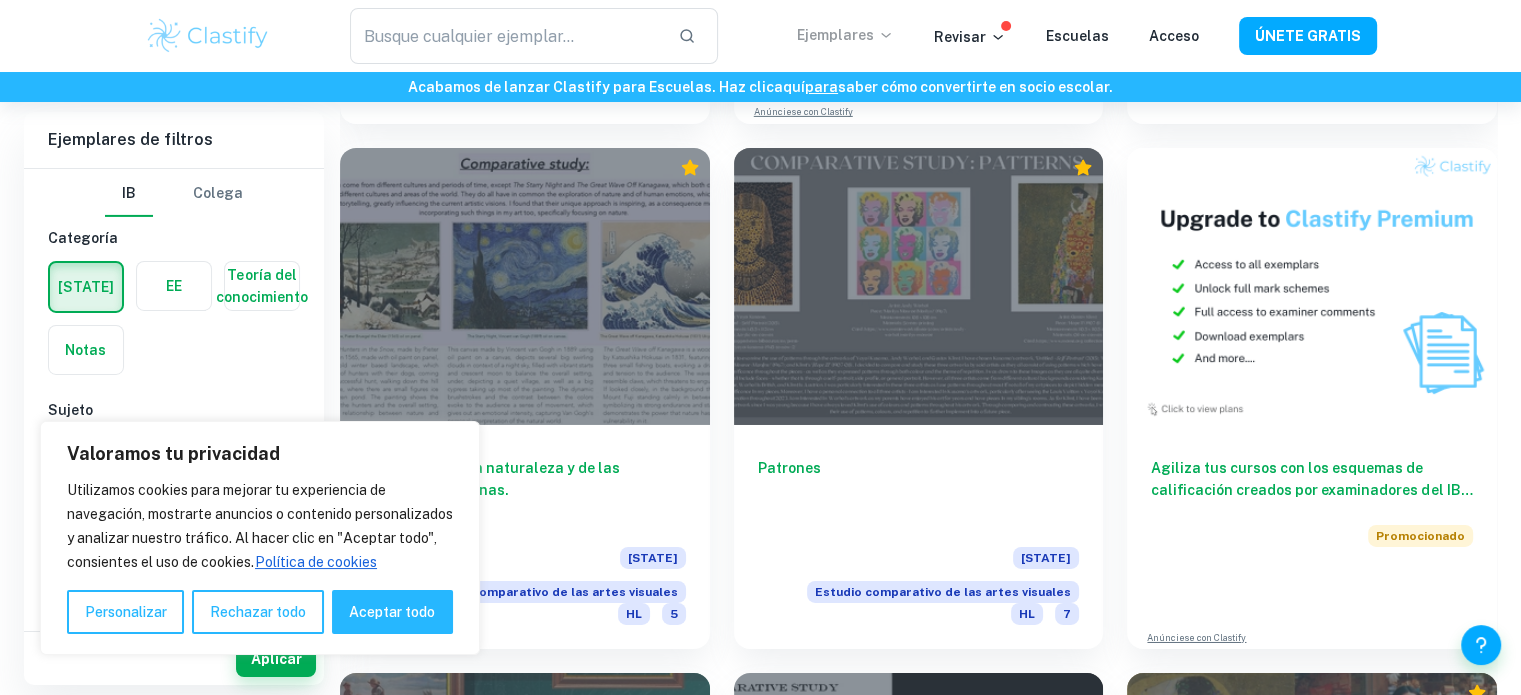 click on "Ejemplares" at bounding box center [835, 35] 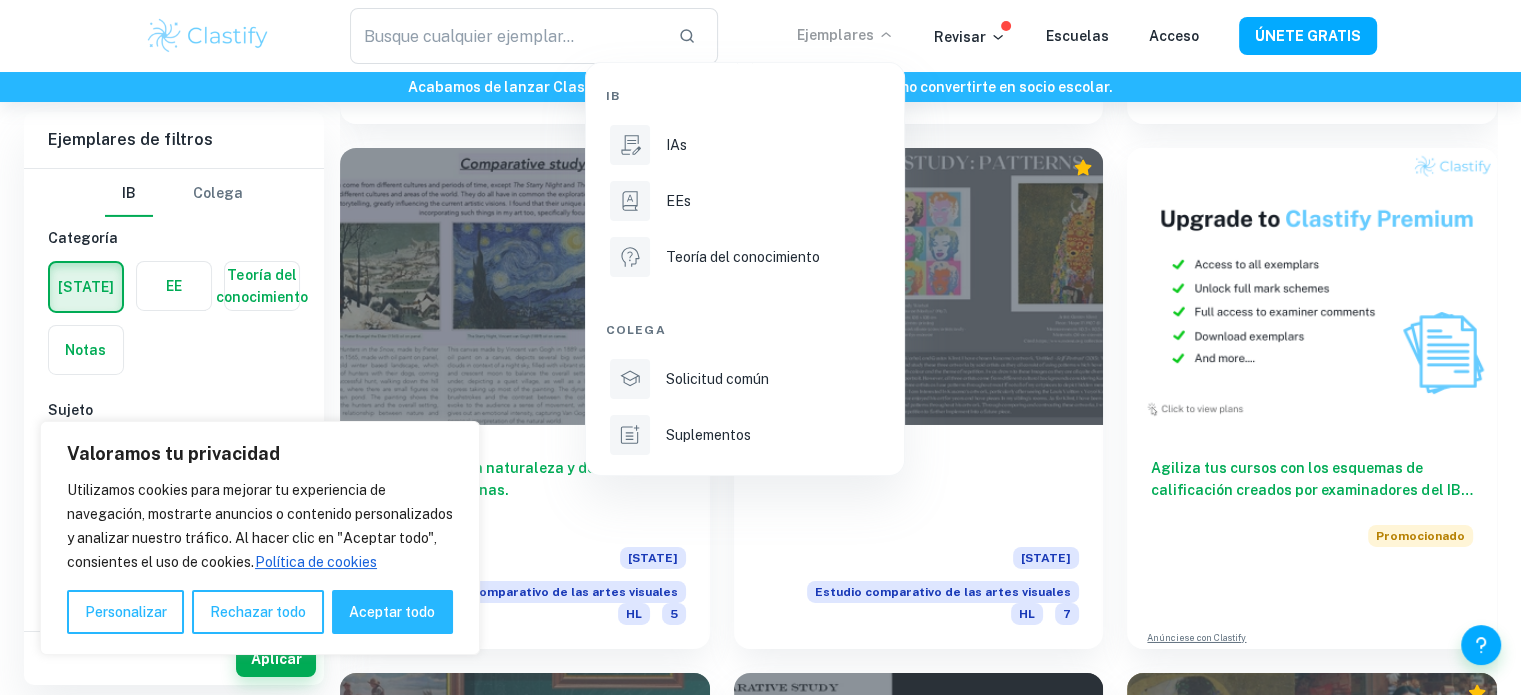 click at bounding box center [760, 347] 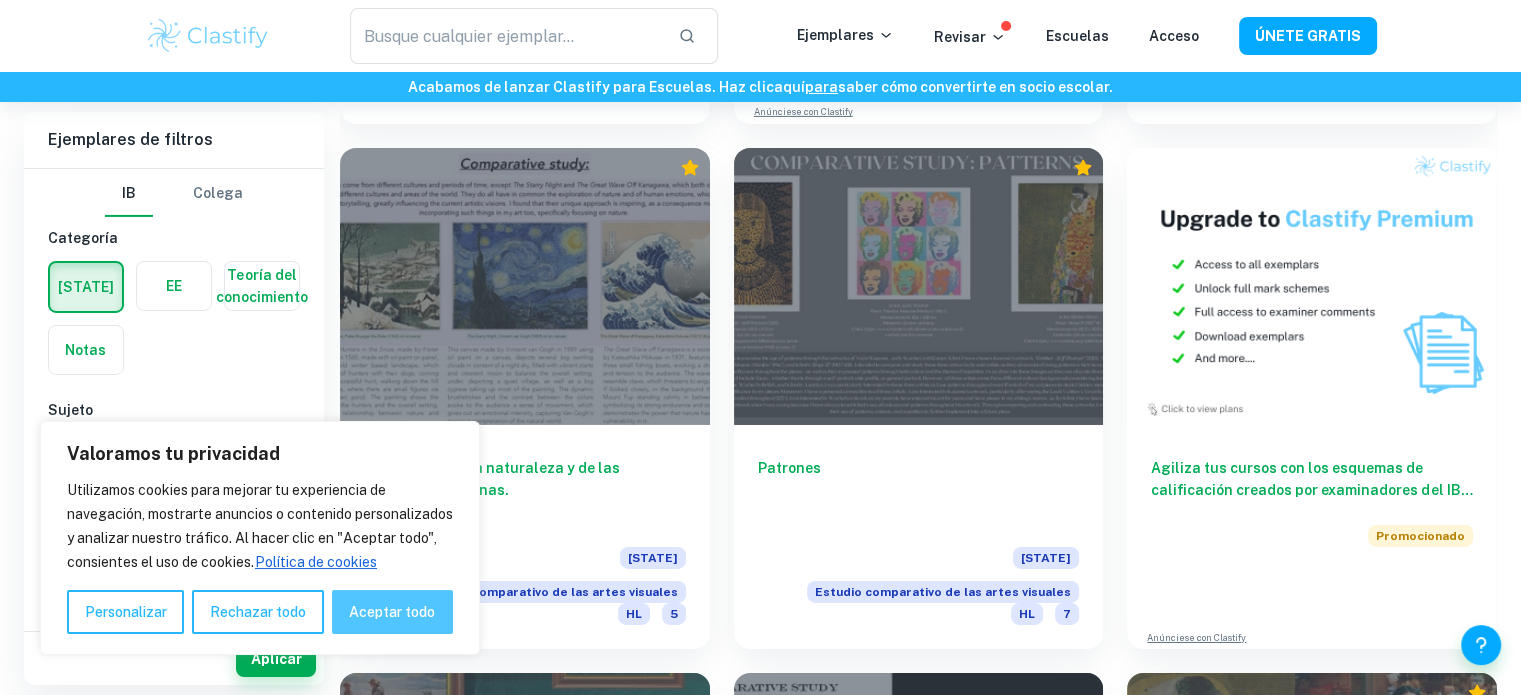 click on "Aceptar todo" at bounding box center (392, 612) 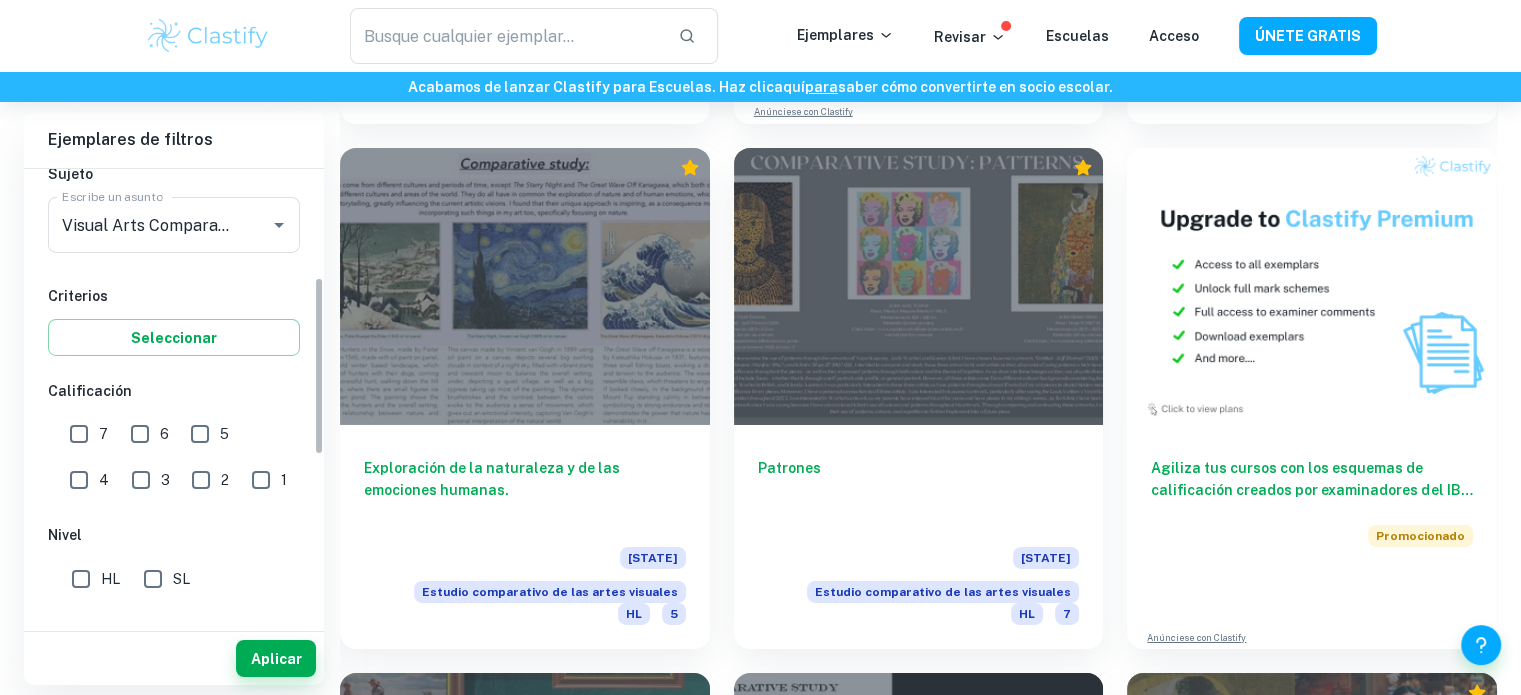 scroll, scrollTop: 286, scrollLeft: 0, axis: vertical 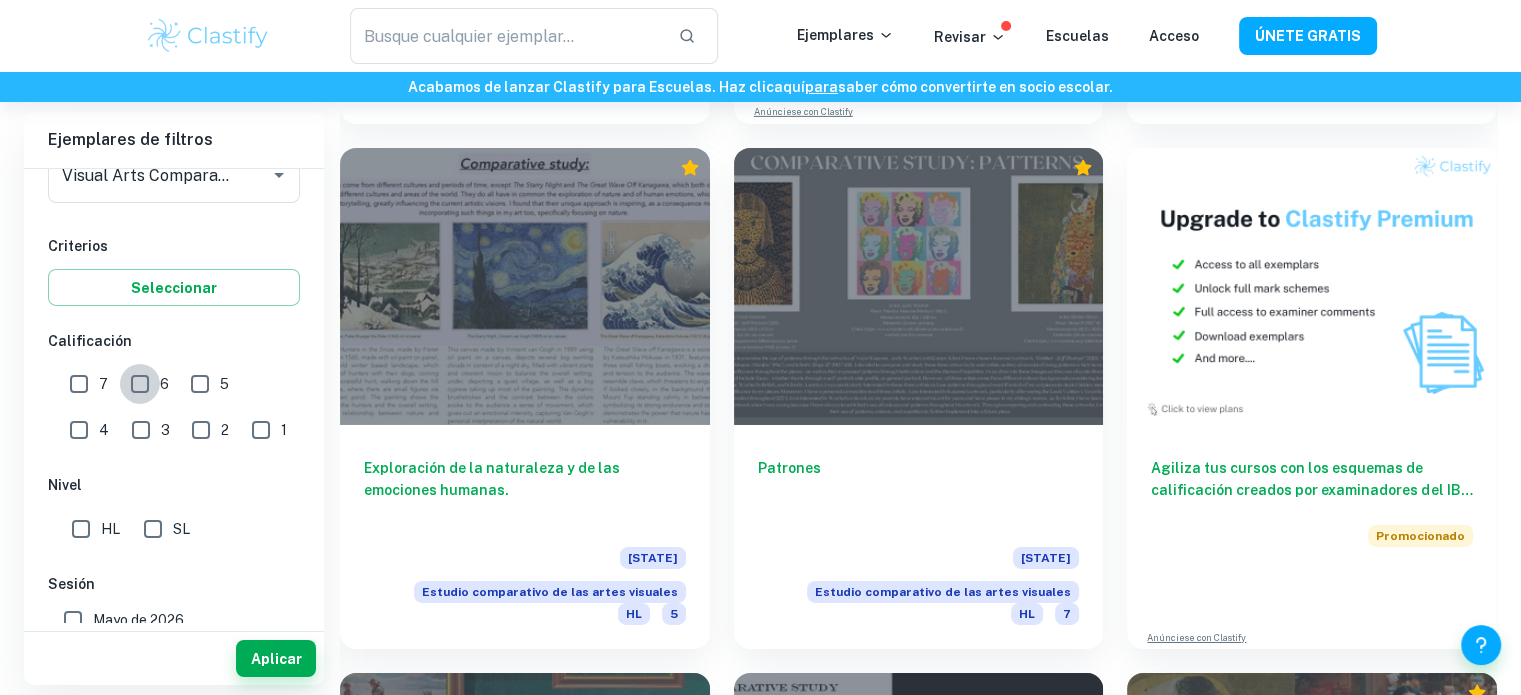 click on "6" at bounding box center (140, 384) 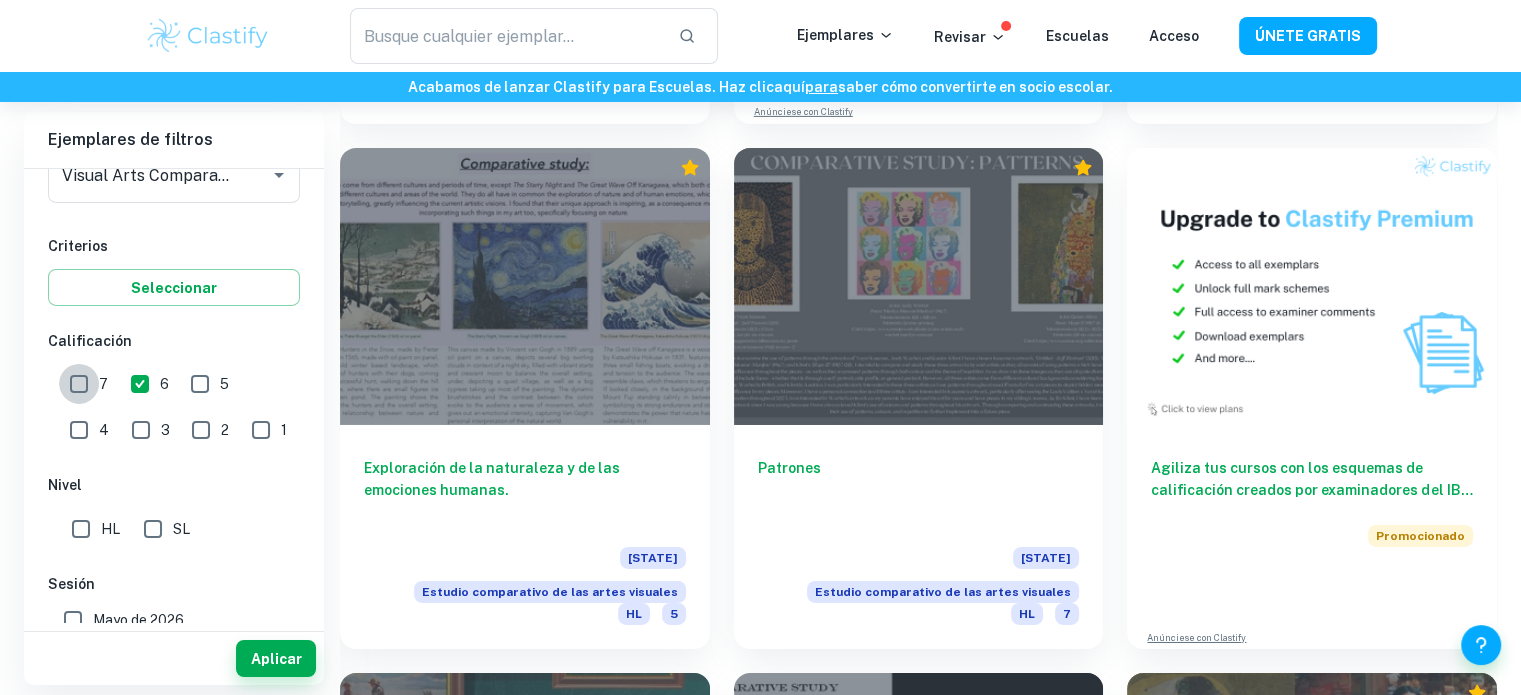 click on "7" at bounding box center [79, 384] 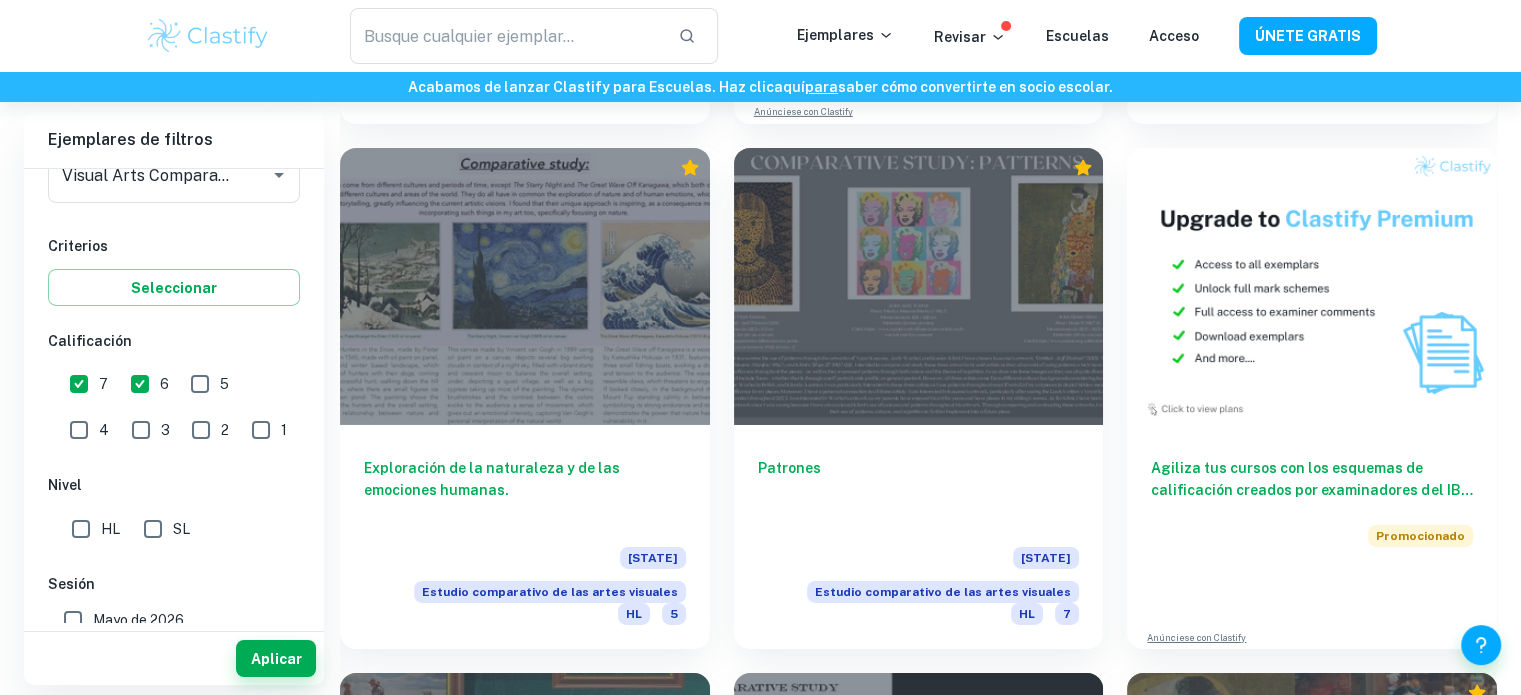 click on "SL" at bounding box center (153, 529) 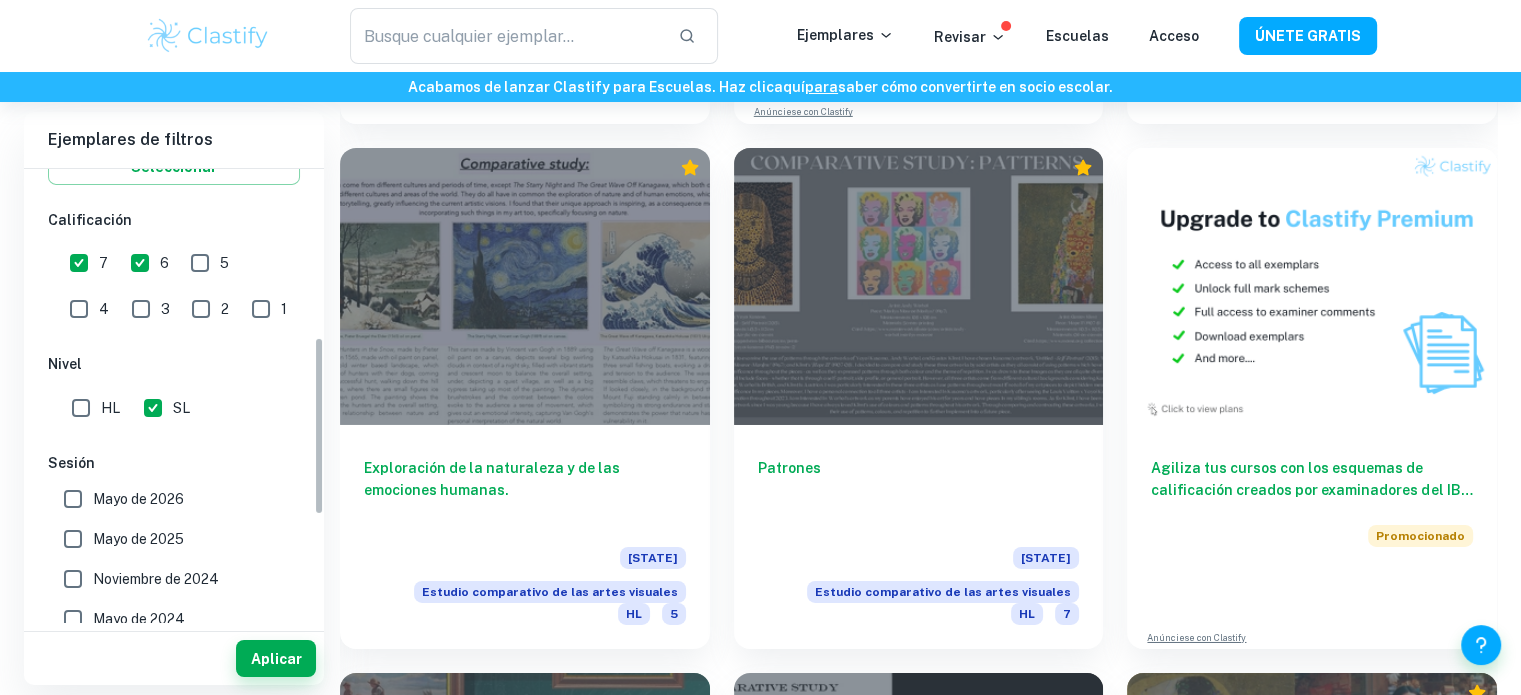 scroll, scrollTop: 467, scrollLeft: 0, axis: vertical 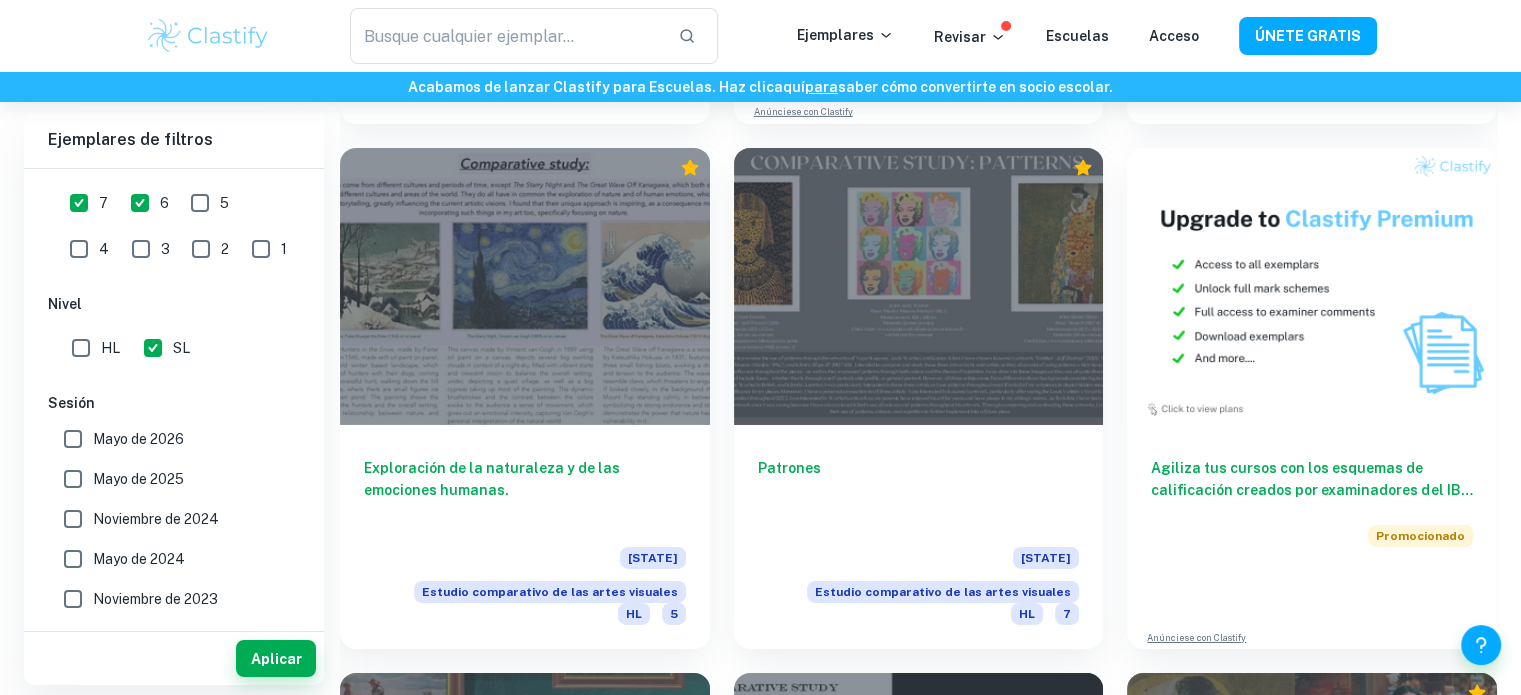 click on "Mayo de 2026" at bounding box center (168, 439) 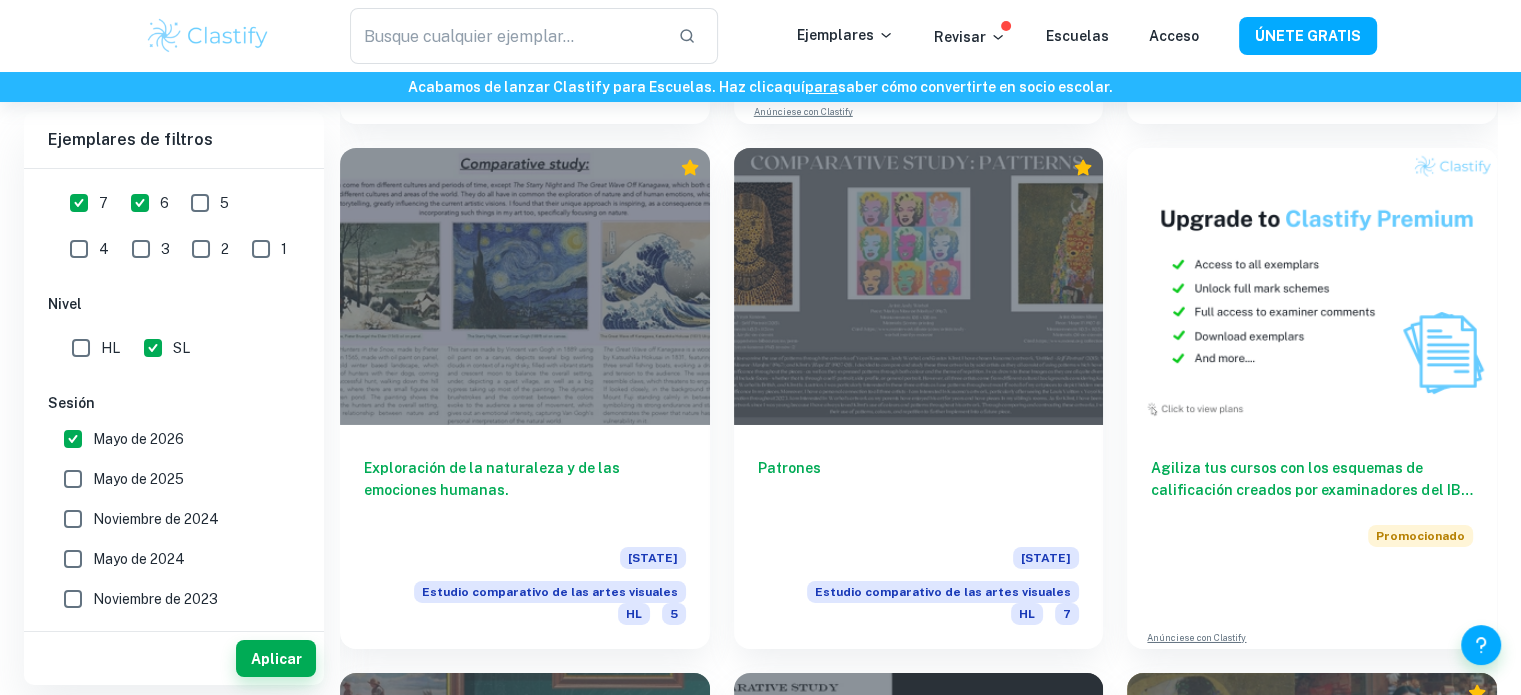 click on "Mayo de 2025" at bounding box center (168, 479) 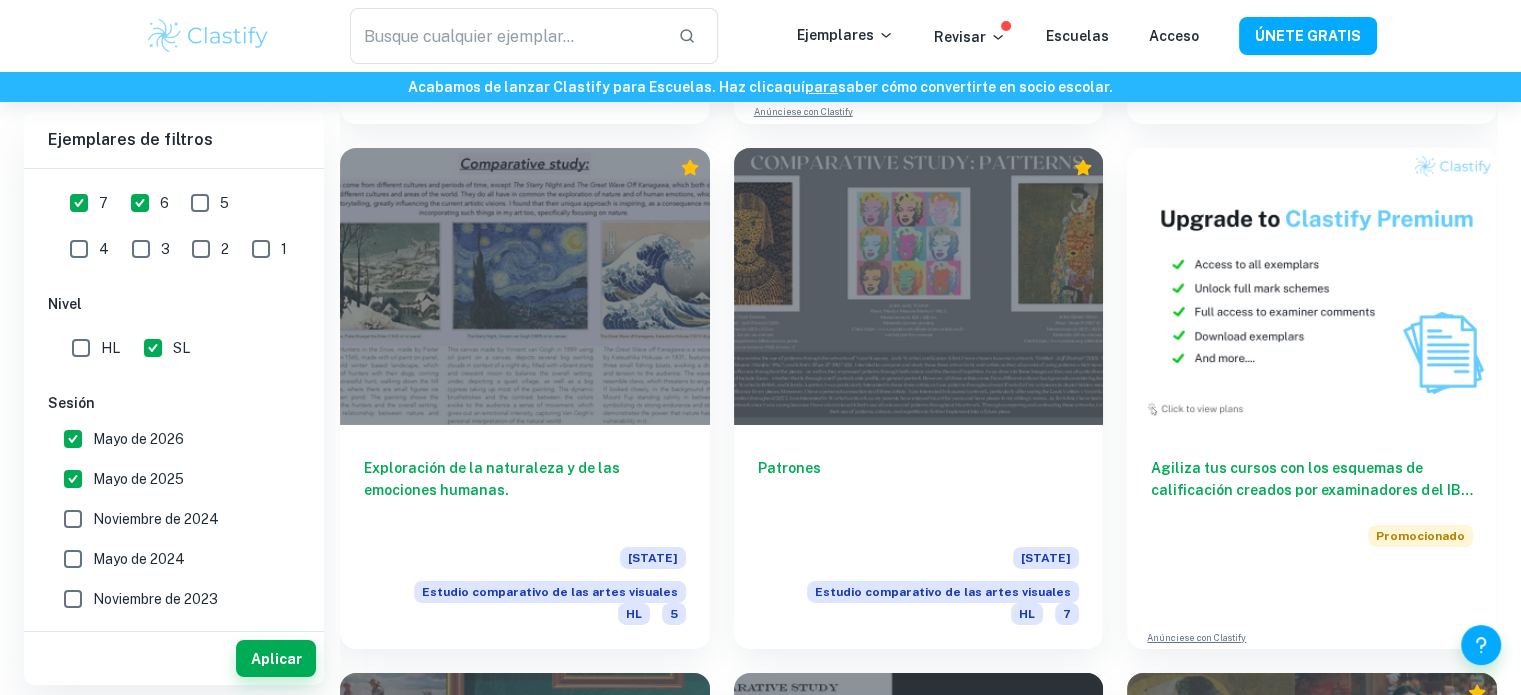 click on "Mayo de 2026" at bounding box center (138, 439) 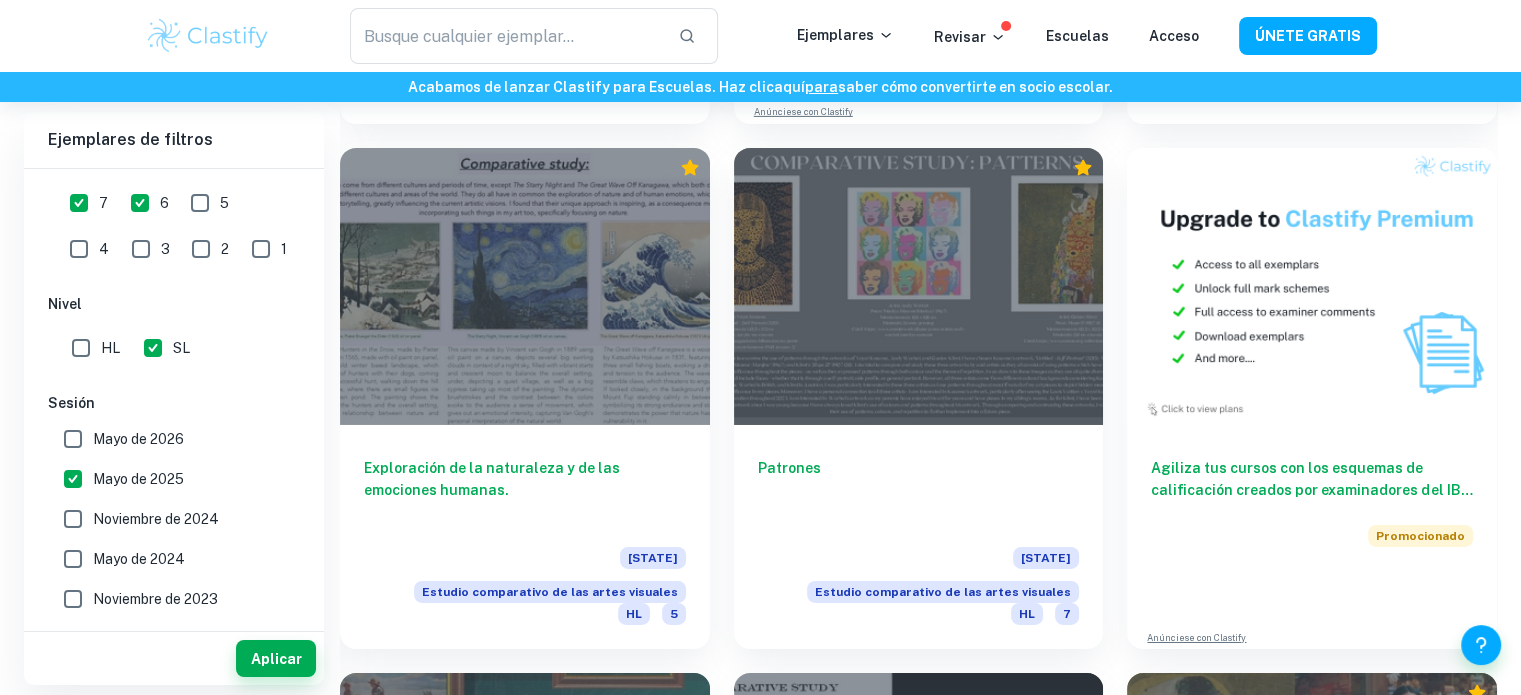 click on "Mayo de 2026" at bounding box center (138, 439) 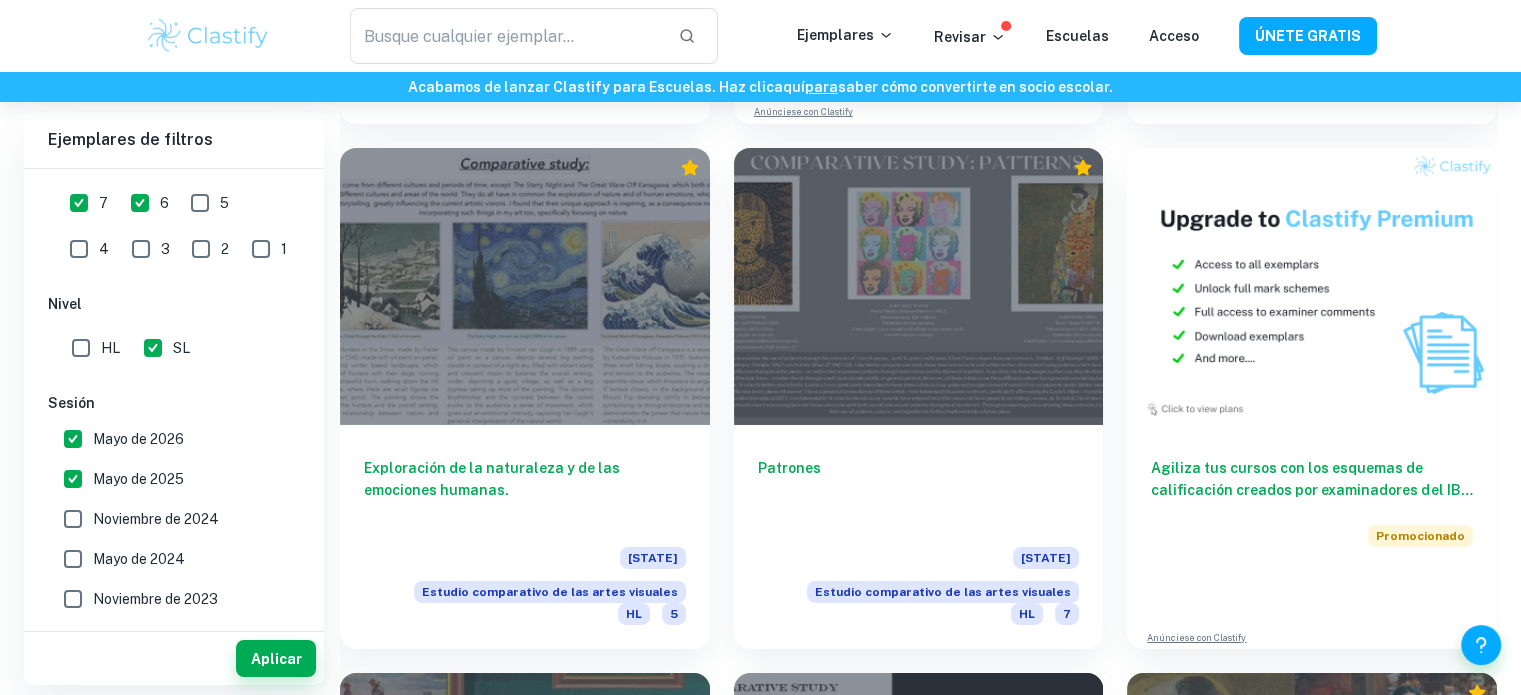 click on "Mayo de 2026" at bounding box center (138, 439) 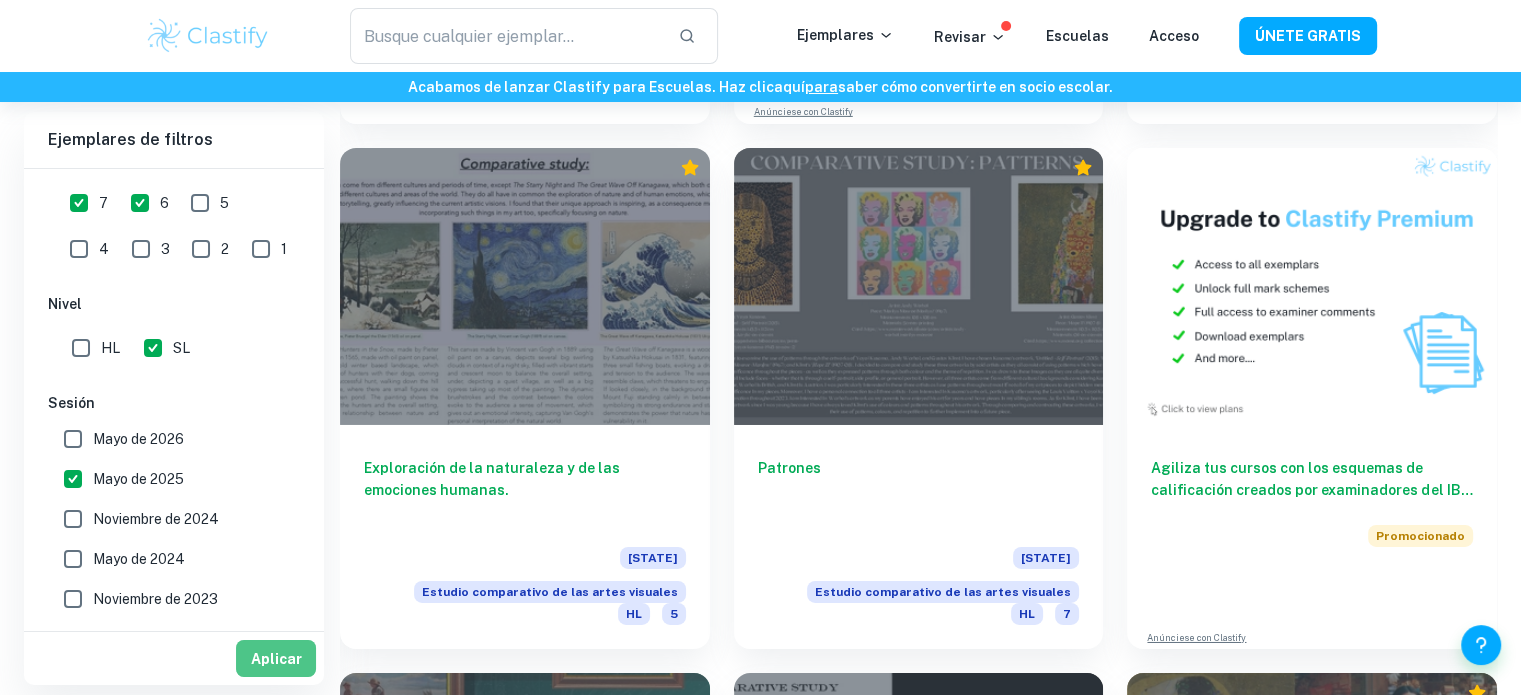 click on "Aplicar" at bounding box center [276, 659] 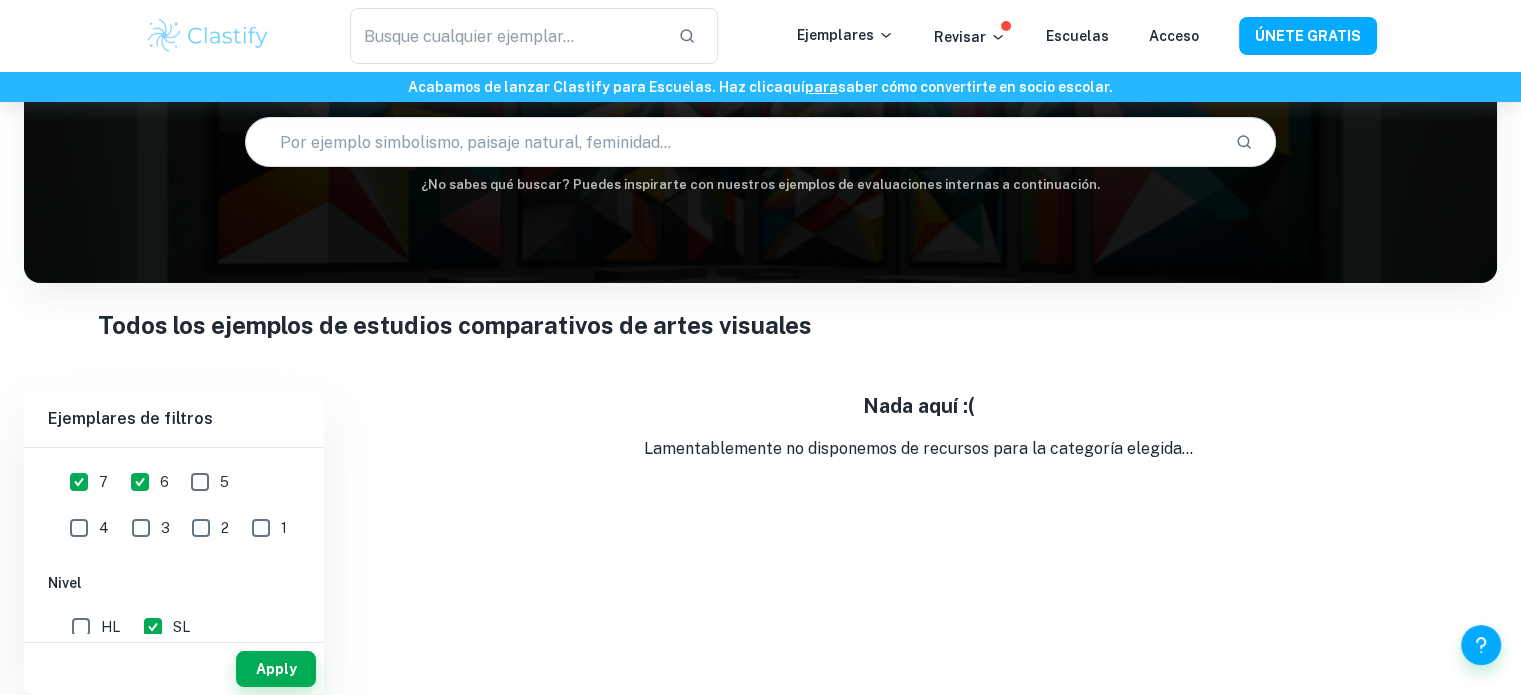 scroll, scrollTop: 180, scrollLeft: 0, axis: vertical 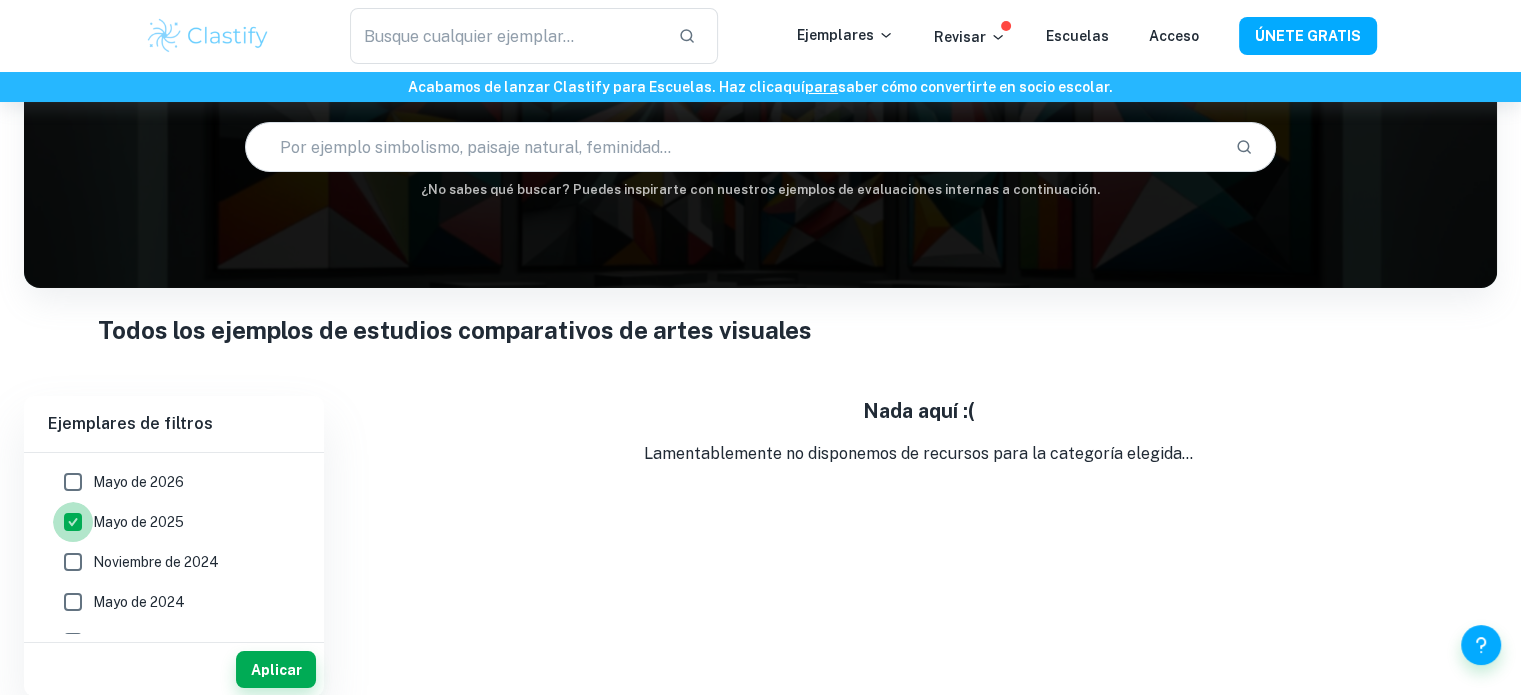 click on "Mayo de 2025" at bounding box center [73, 522] 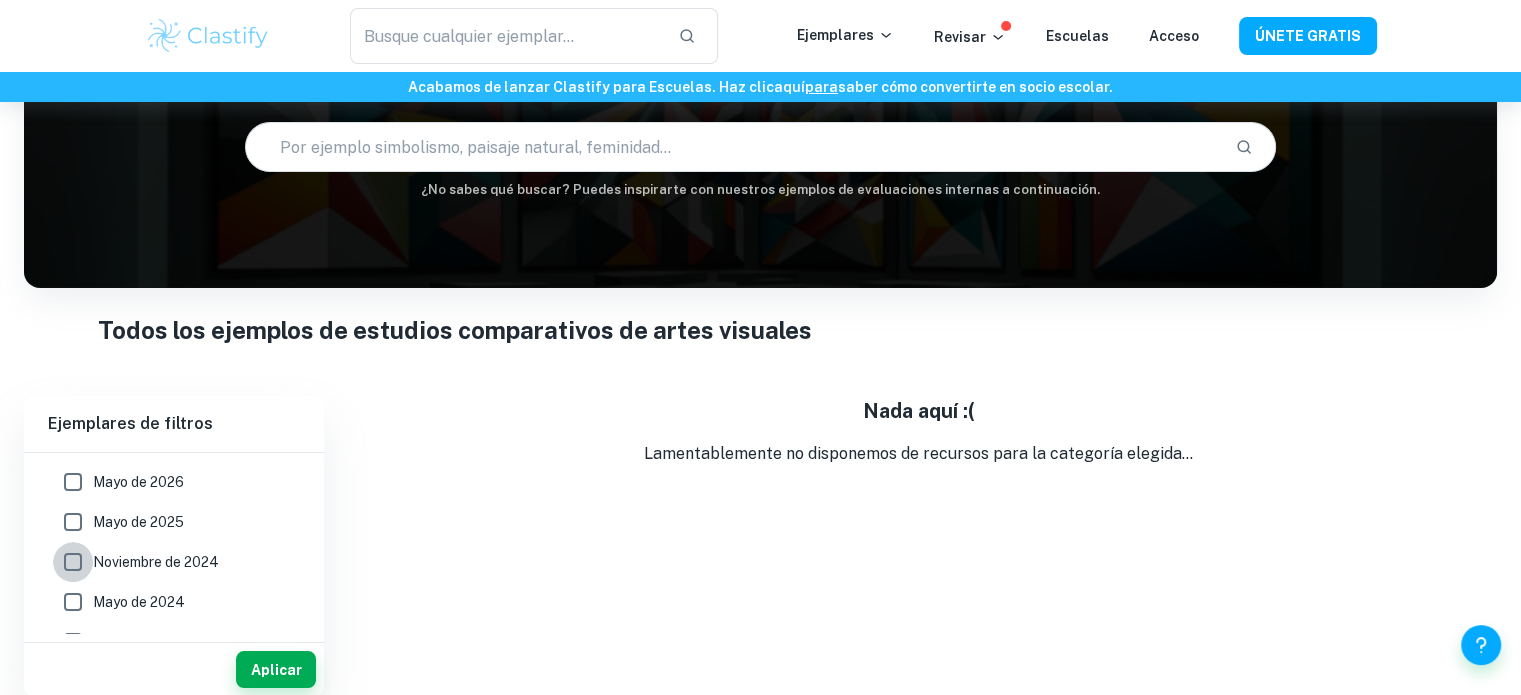 click on "Noviembre de 2024" at bounding box center (73, 562) 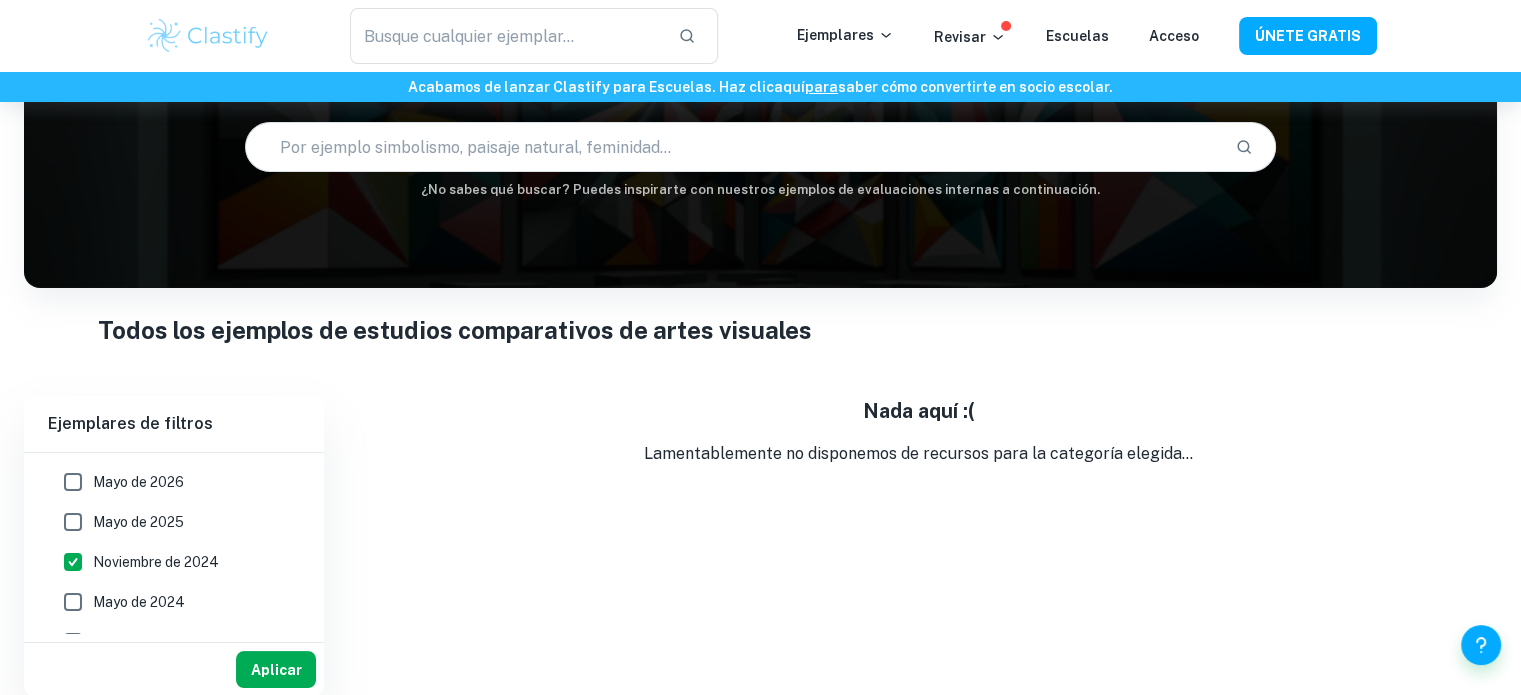click on "Aplicar" at bounding box center (276, 670) 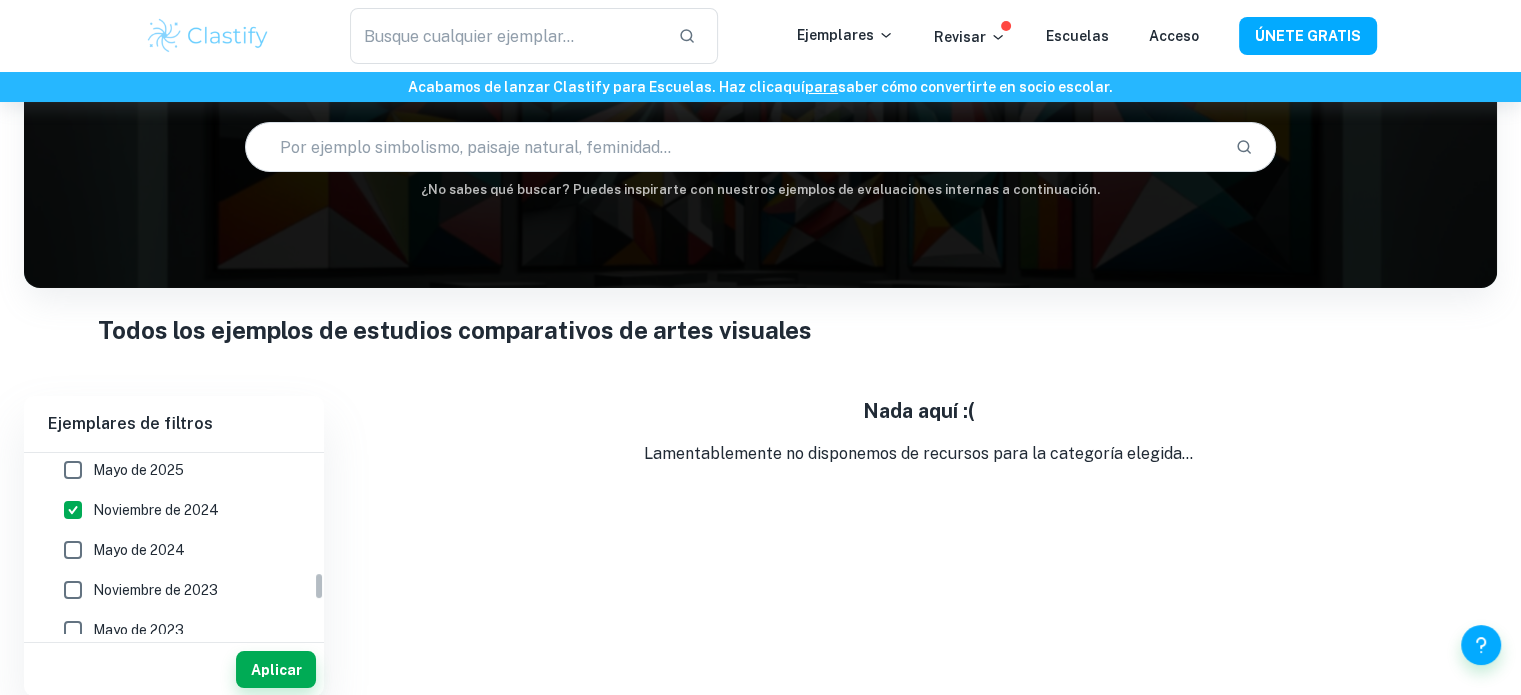 scroll, scrollTop: 763, scrollLeft: 0, axis: vertical 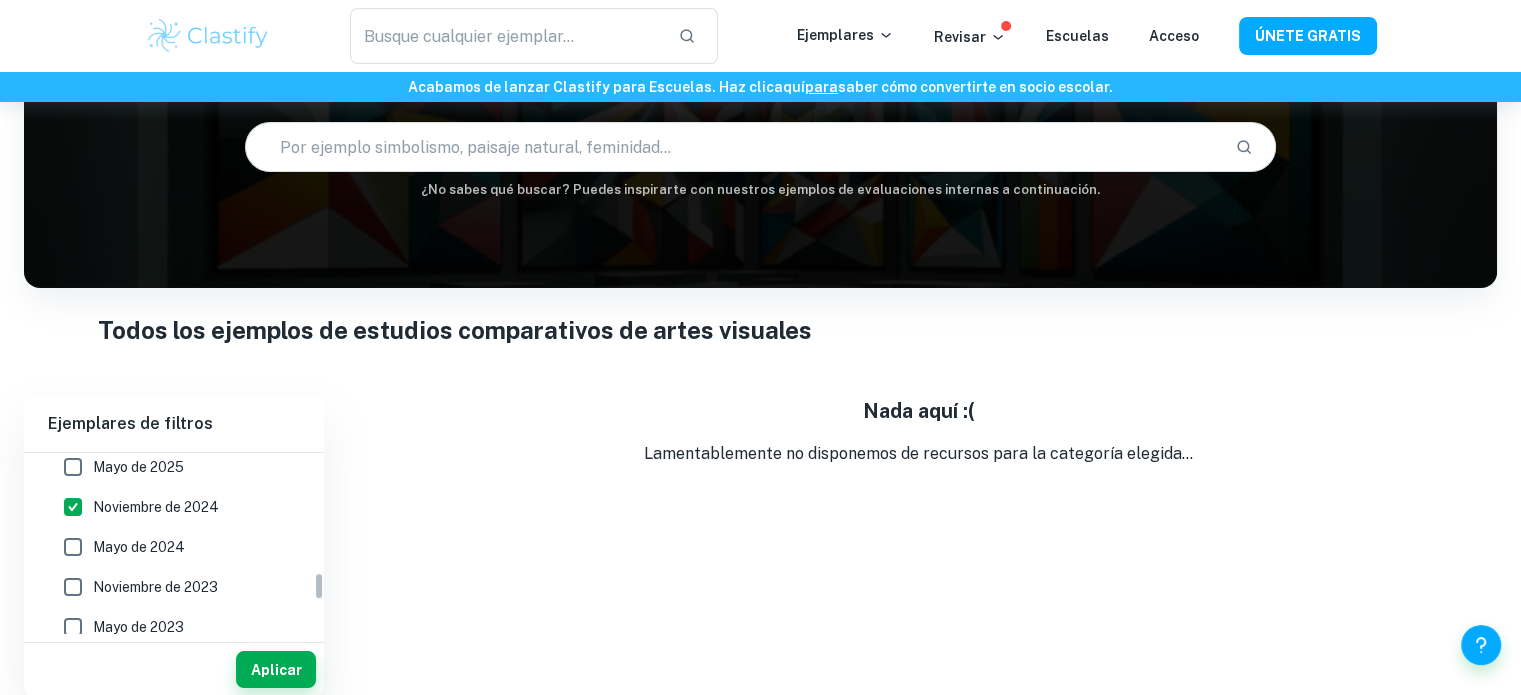click on "Mayo de 2024" at bounding box center [139, 547] 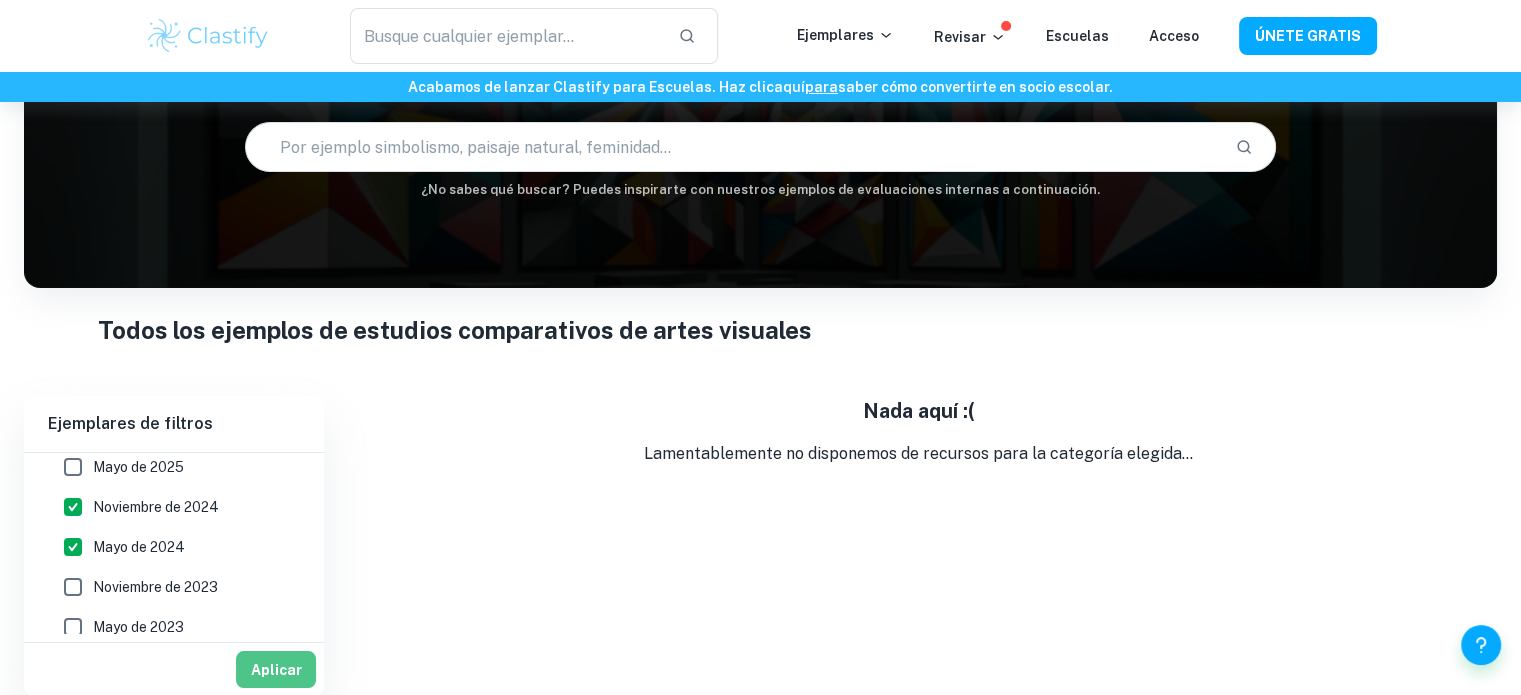 click on "Aplicar" at bounding box center (276, 670) 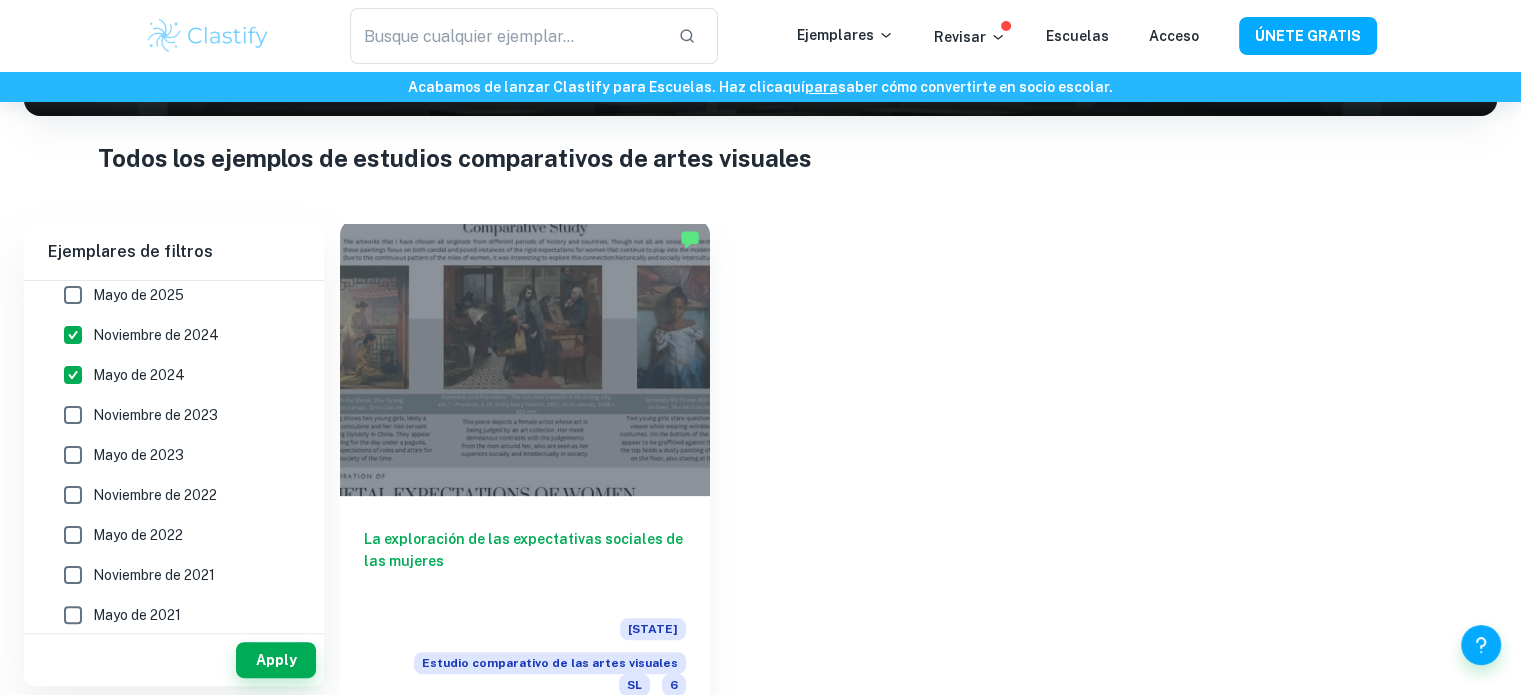 scroll, scrollTop: 360, scrollLeft: 0, axis: vertical 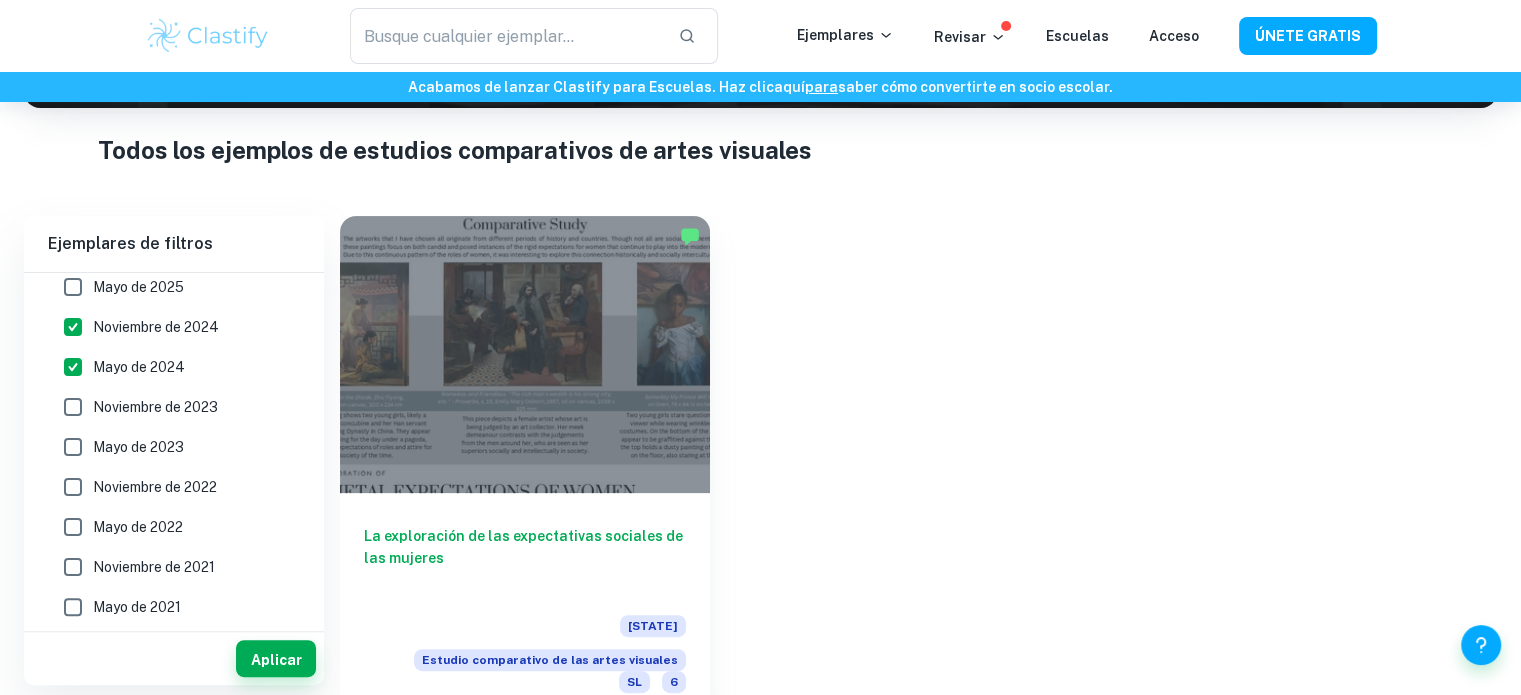 click on "Noviembre de 2023" at bounding box center [155, 407] 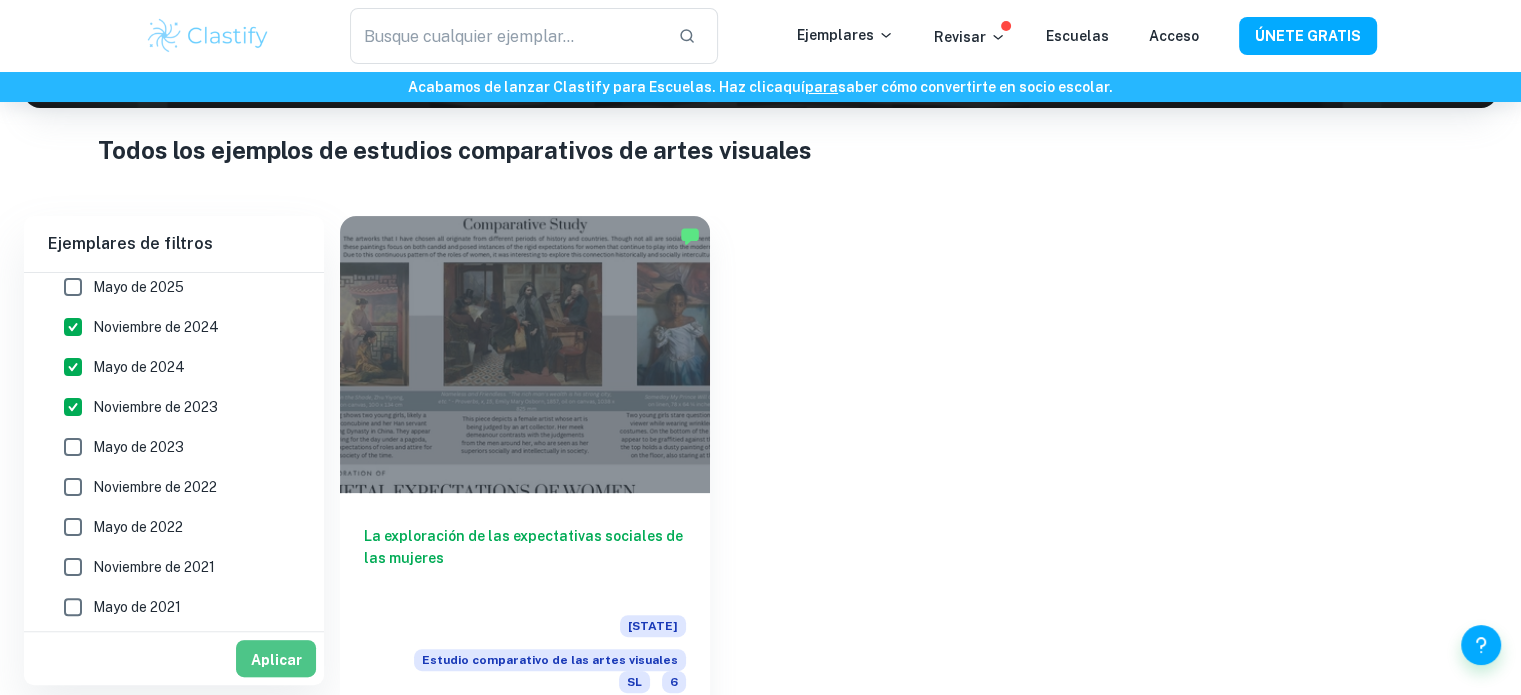 click on "Aplicar" at bounding box center (276, 659) 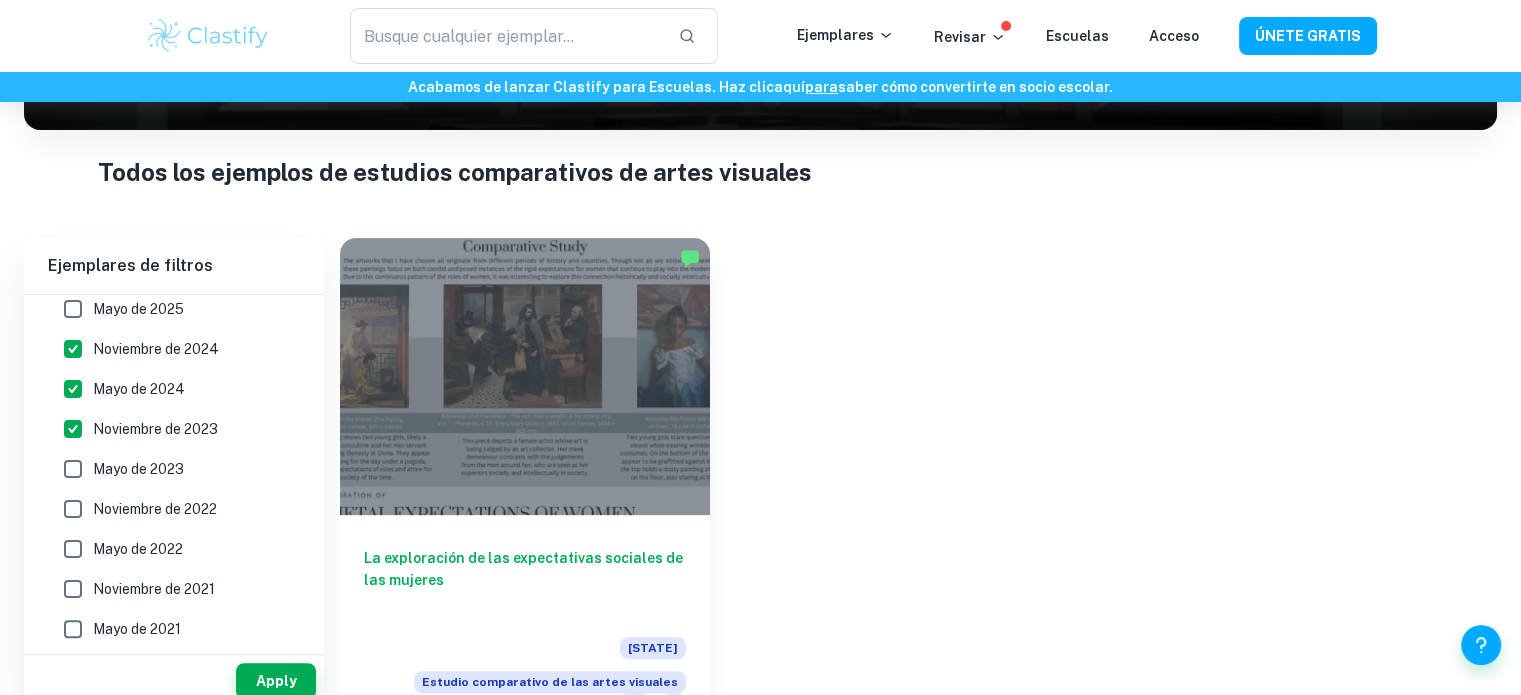 scroll, scrollTop: 360, scrollLeft: 0, axis: vertical 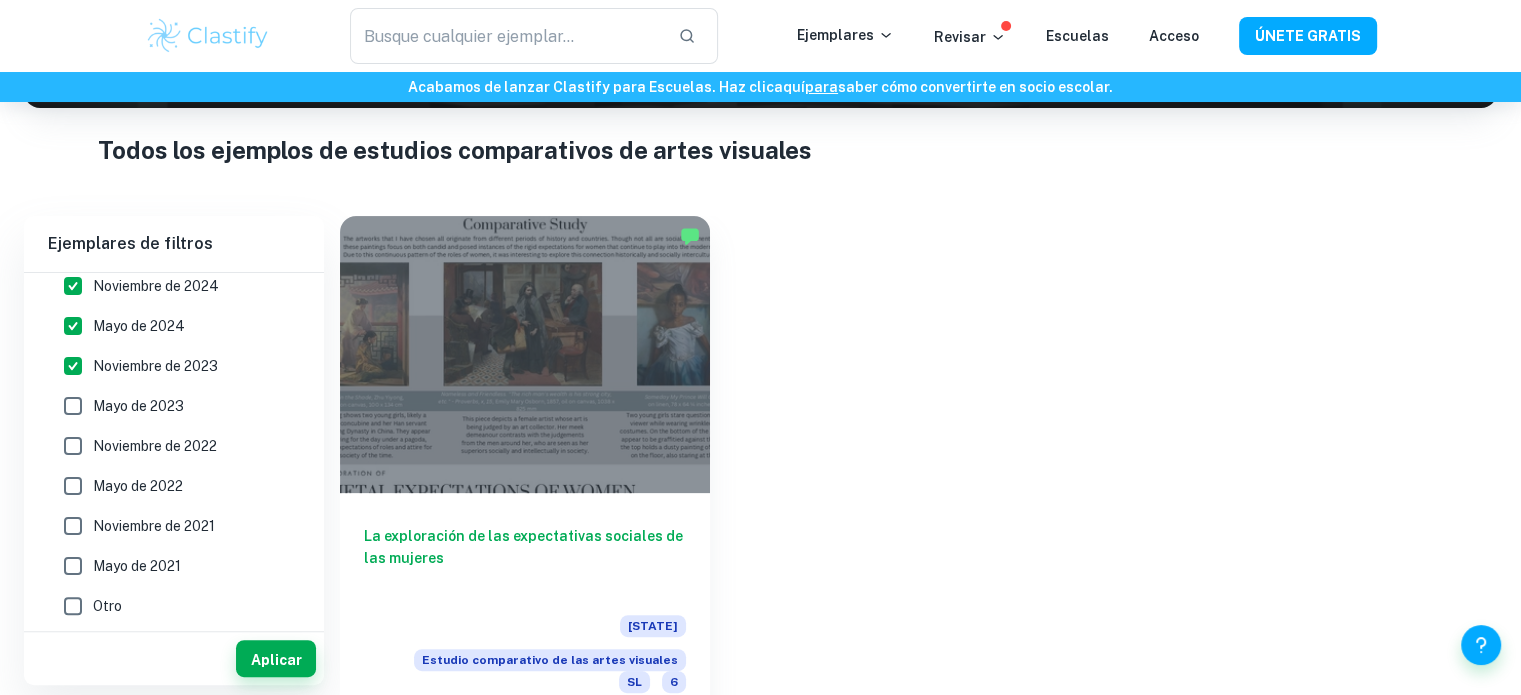 click on "Mayo de 2023" at bounding box center (138, 406) 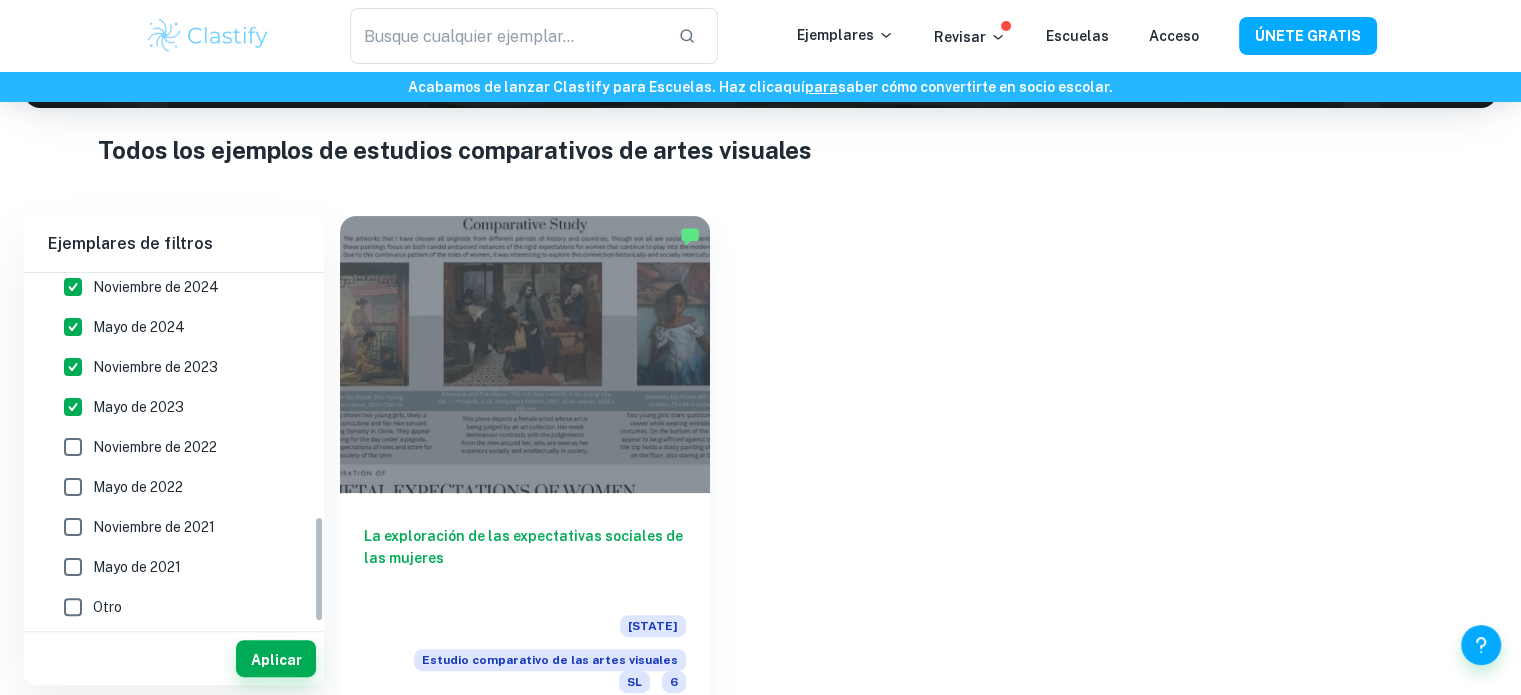 scroll, scrollTop: 804, scrollLeft: 0, axis: vertical 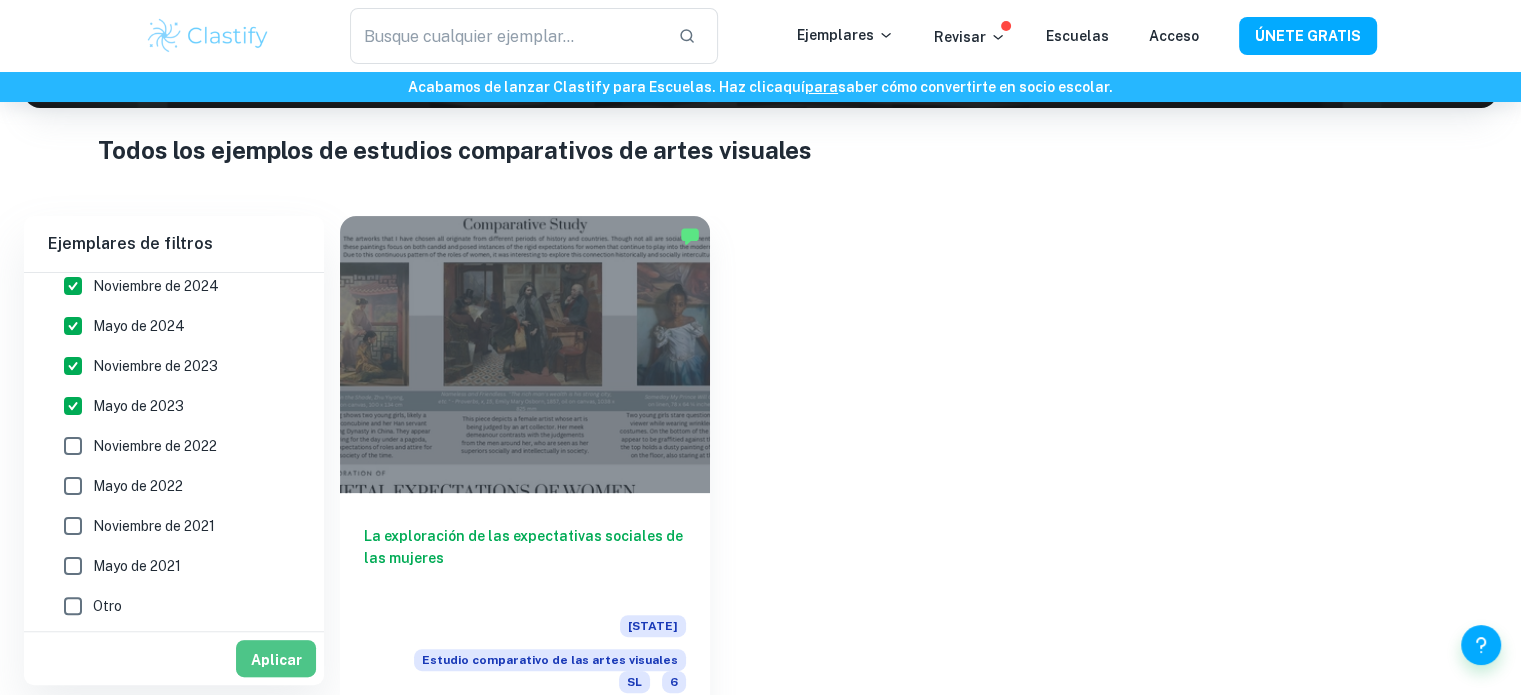 click on "Aplicar" at bounding box center [276, 659] 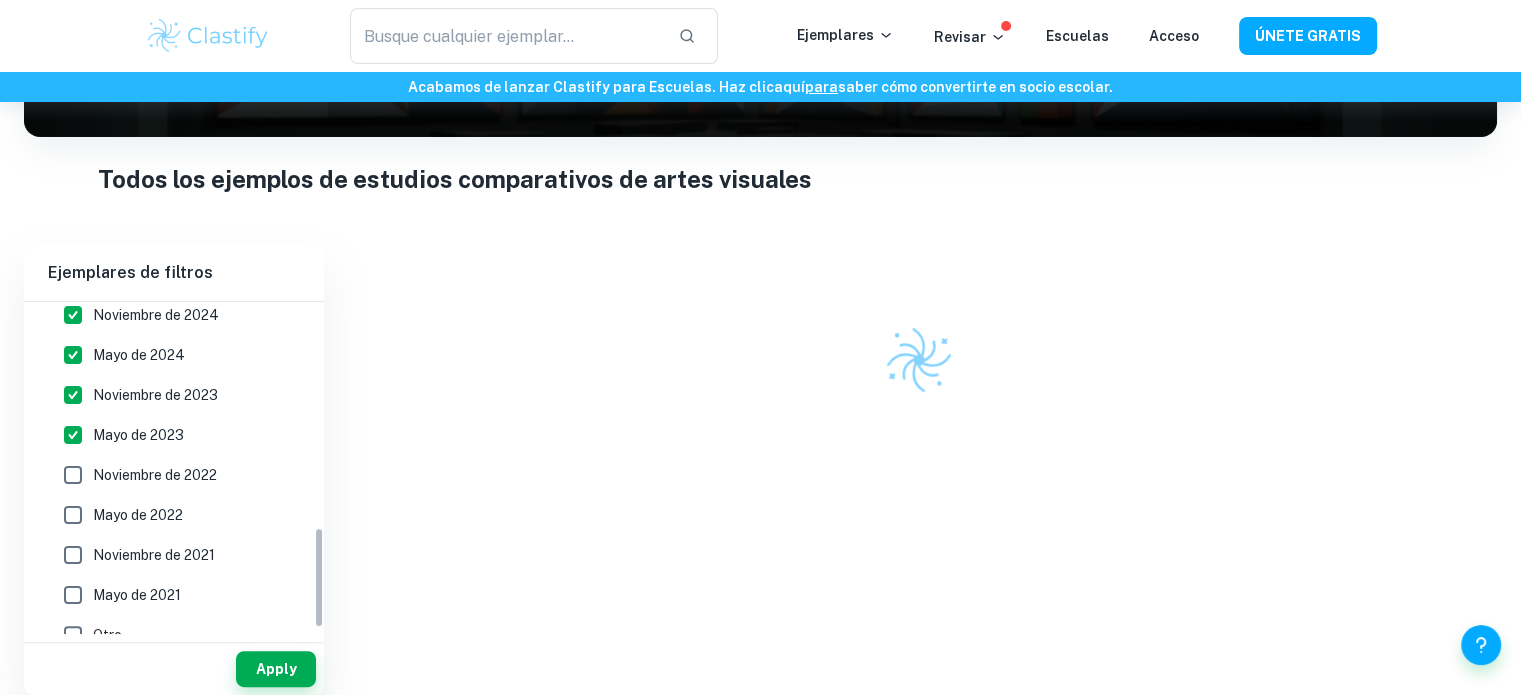 scroll, scrollTop: 321, scrollLeft: 0, axis: vertical 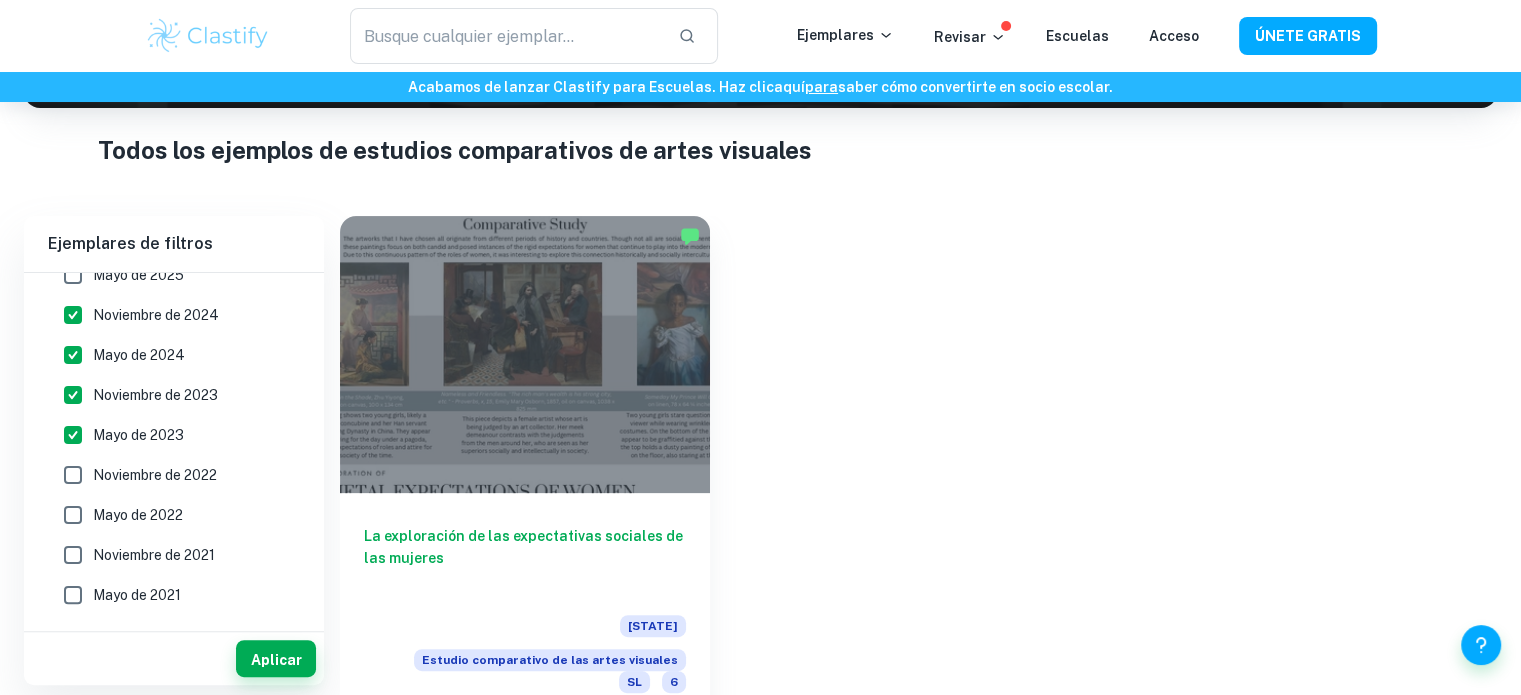 click on "Noviembre de 2022" at bounding box center [155, 475] 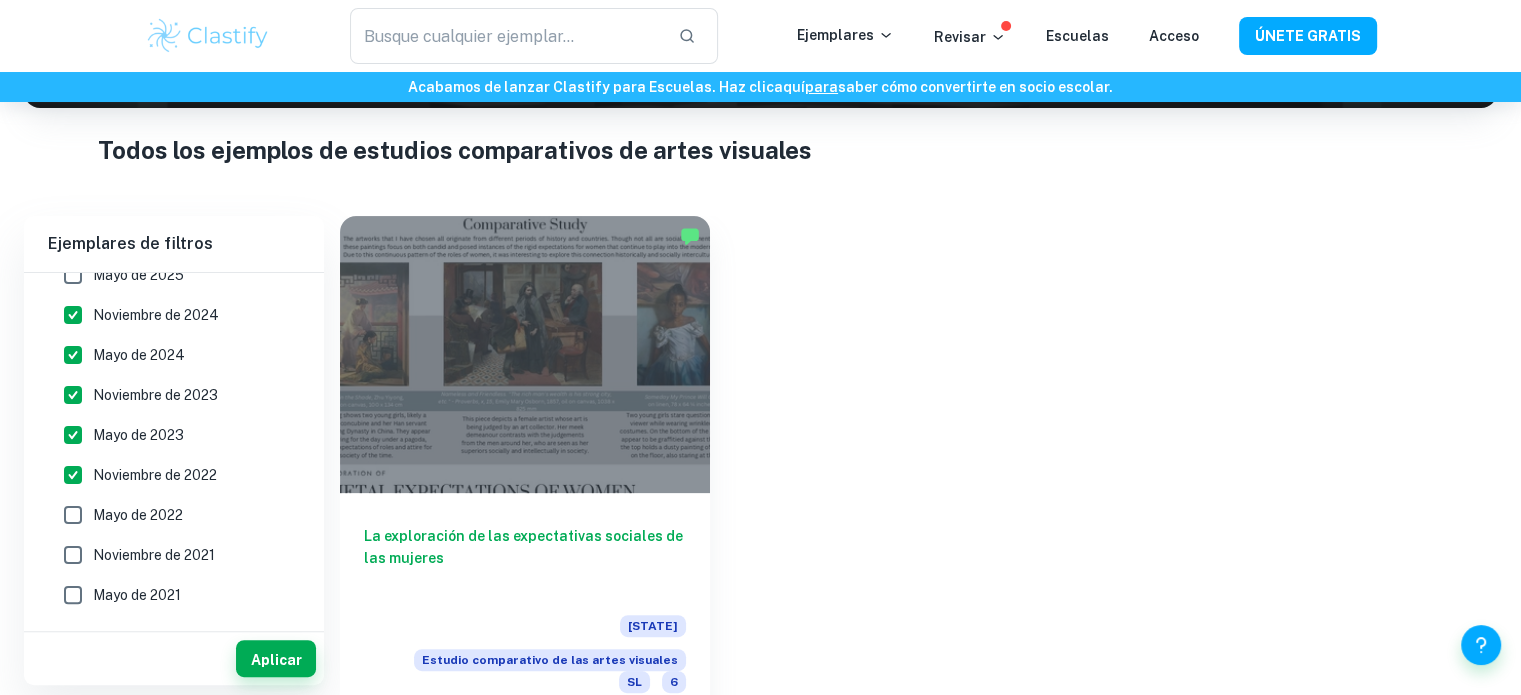 click on "Mayo de 2022" at bounding box center [138, 515] 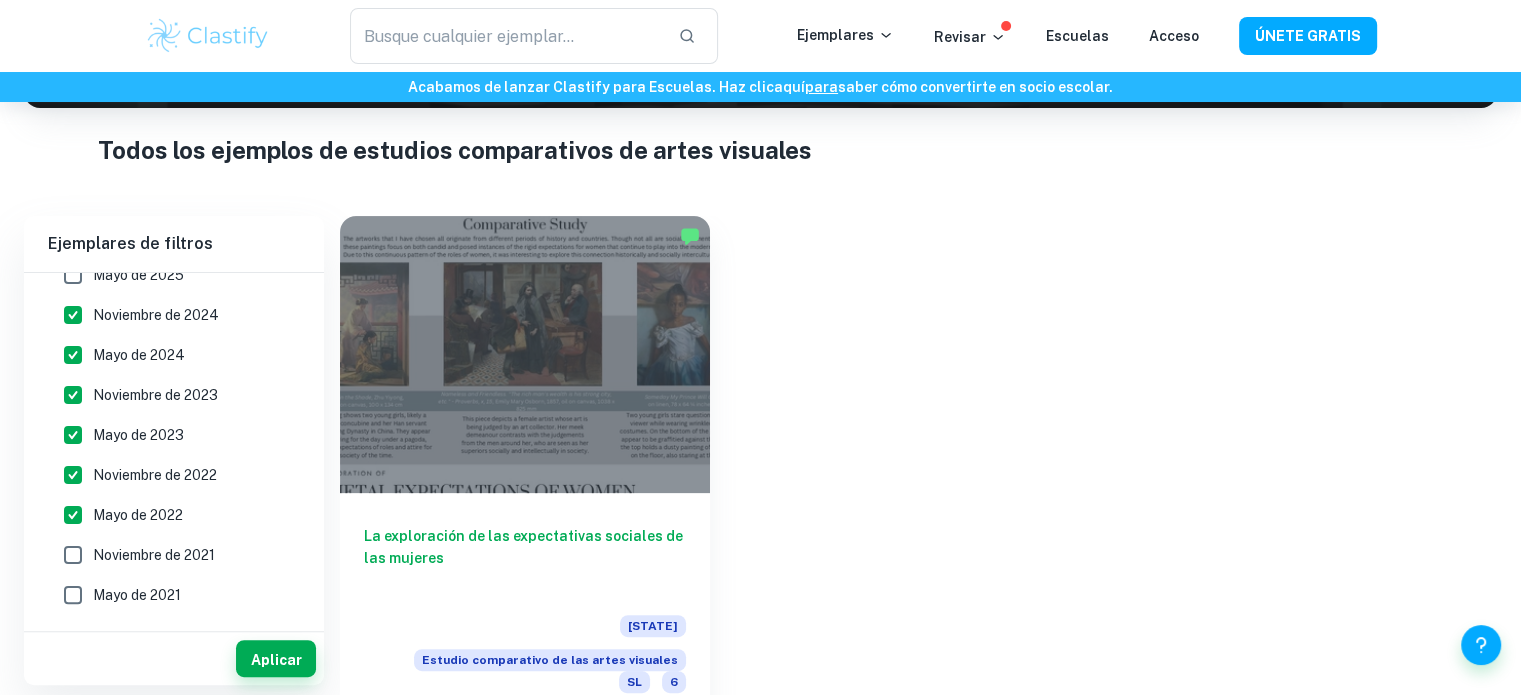 click on "Noviembre de 2021" at bounding box center [154, 555] 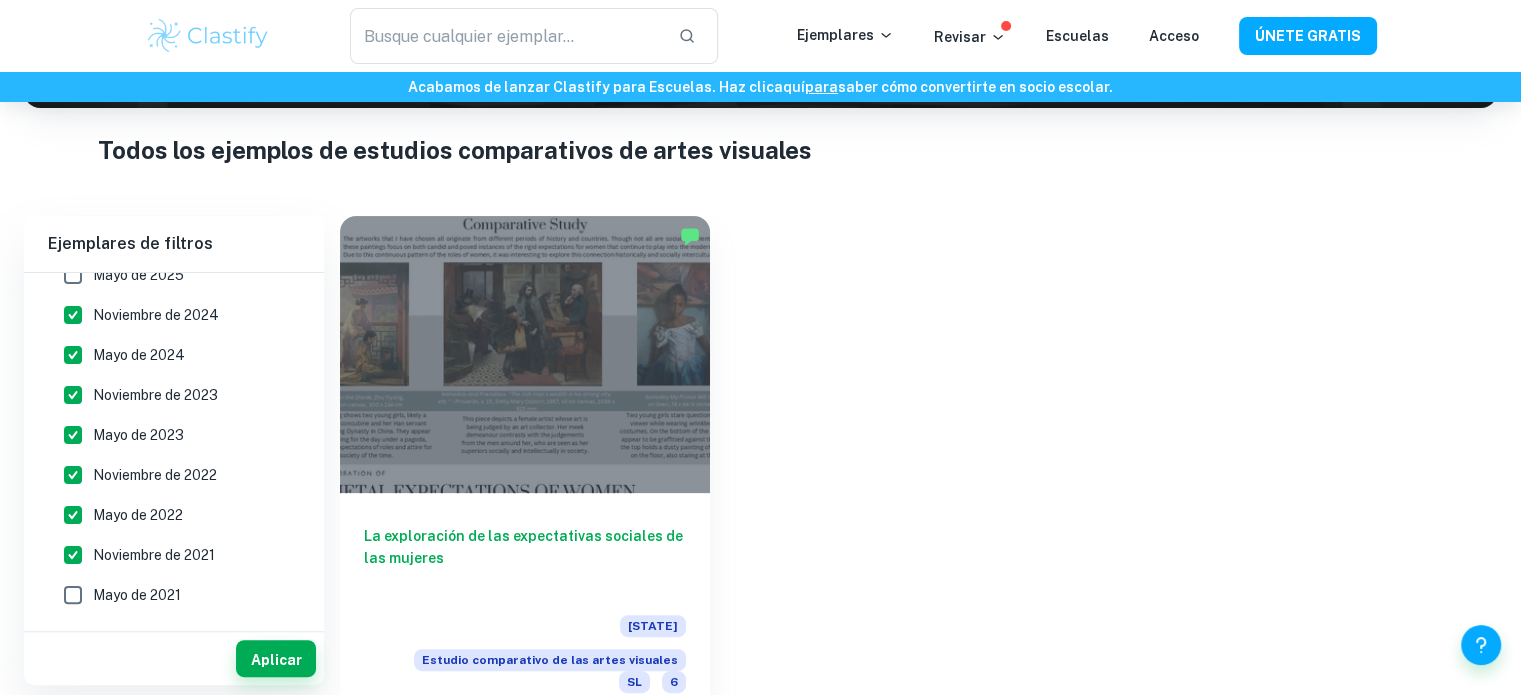 click on "Mayo de 2021" at bounding box center (168, 595) 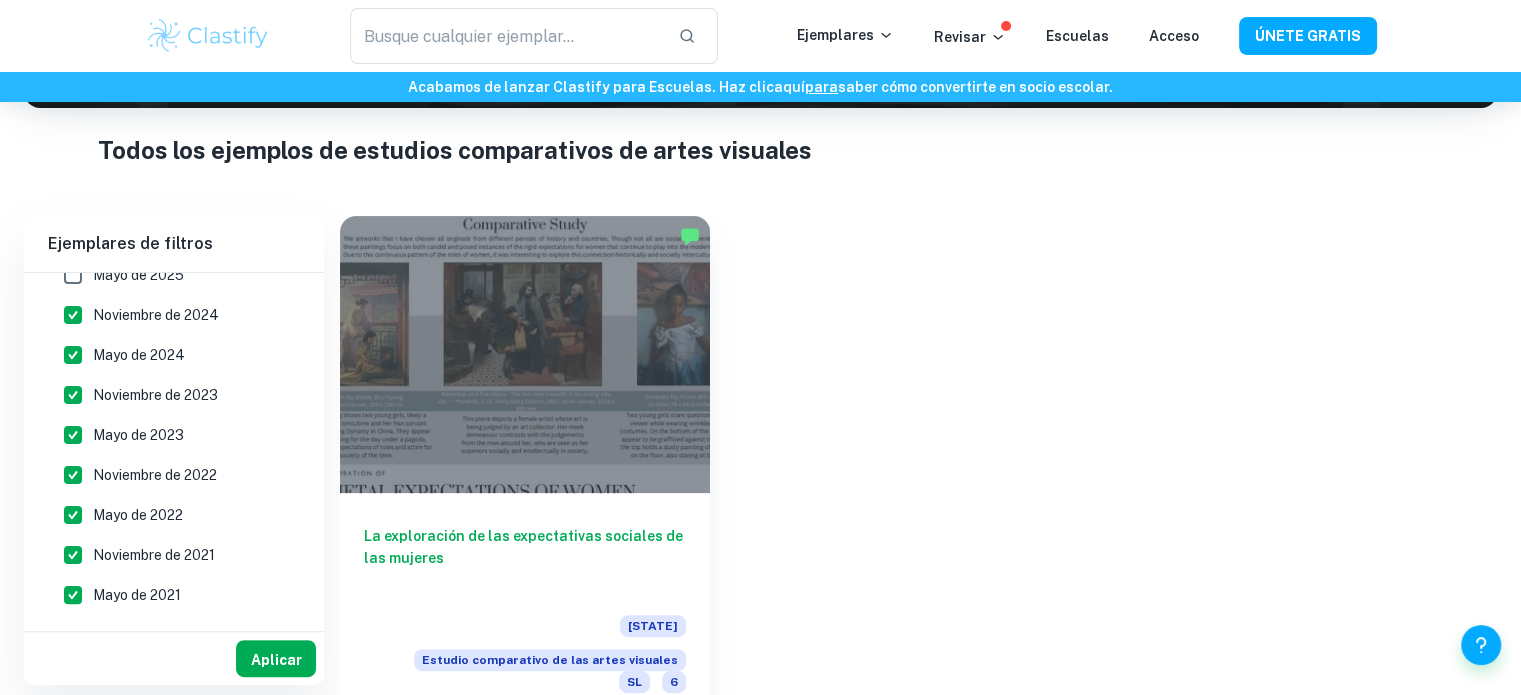 click on "Aplicar" at bounding box center (276, 659) 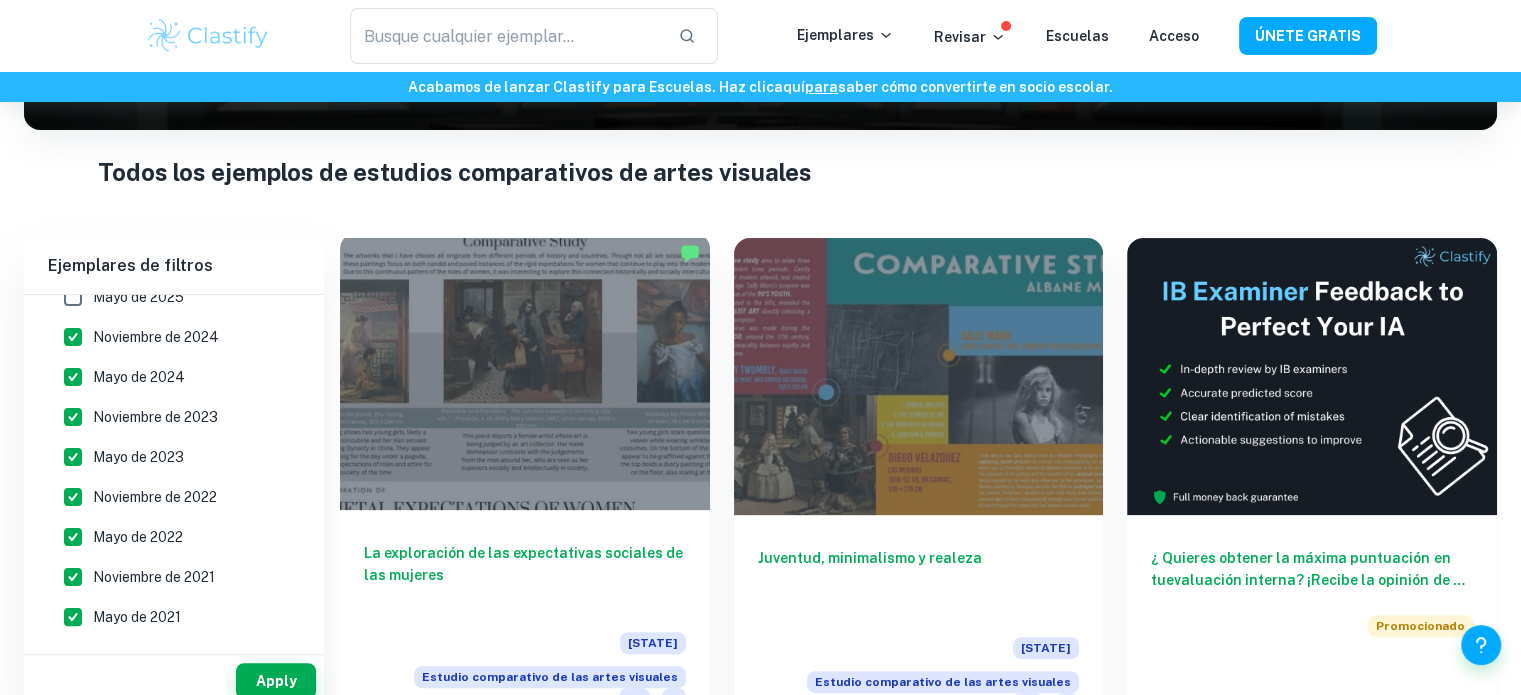 scroll, scrollTop: 360, scrollLeft: 0, axis: vertical 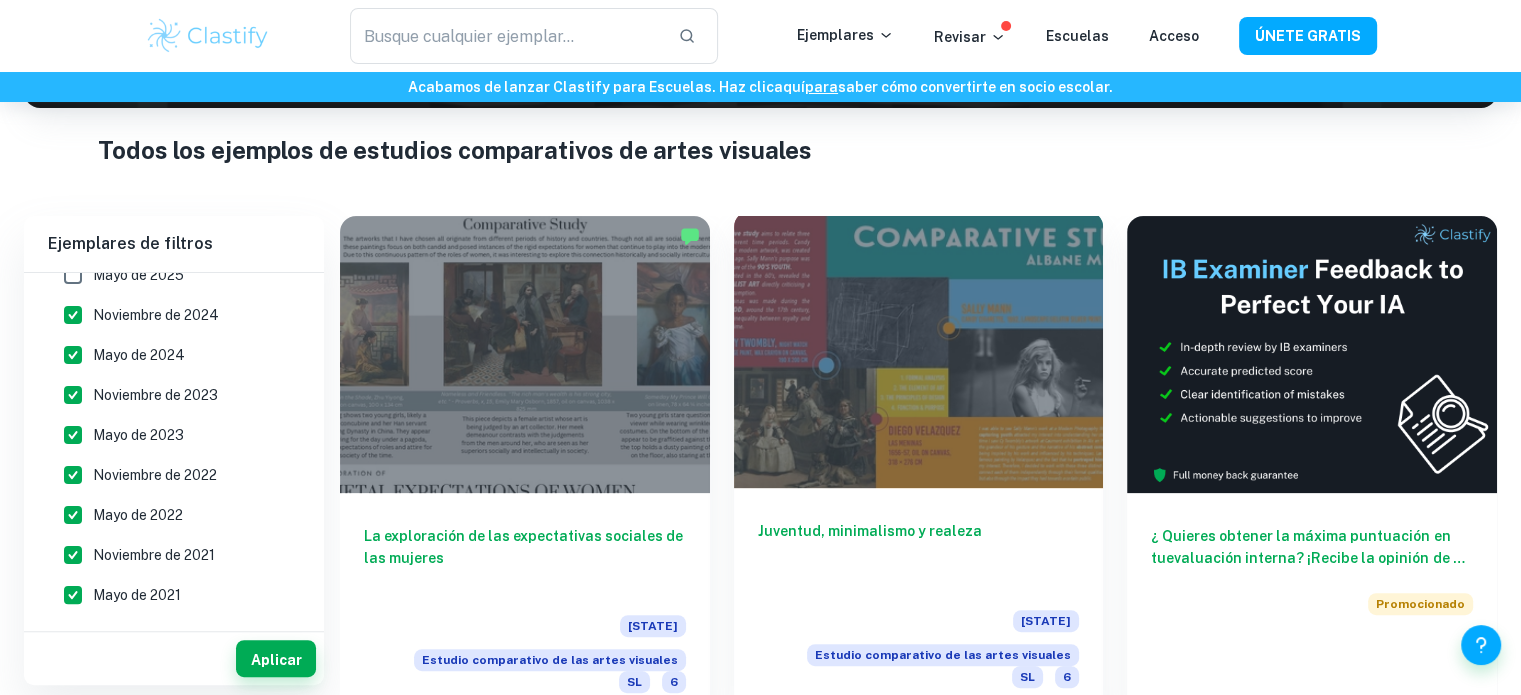 click at bounding box center (919, 349) 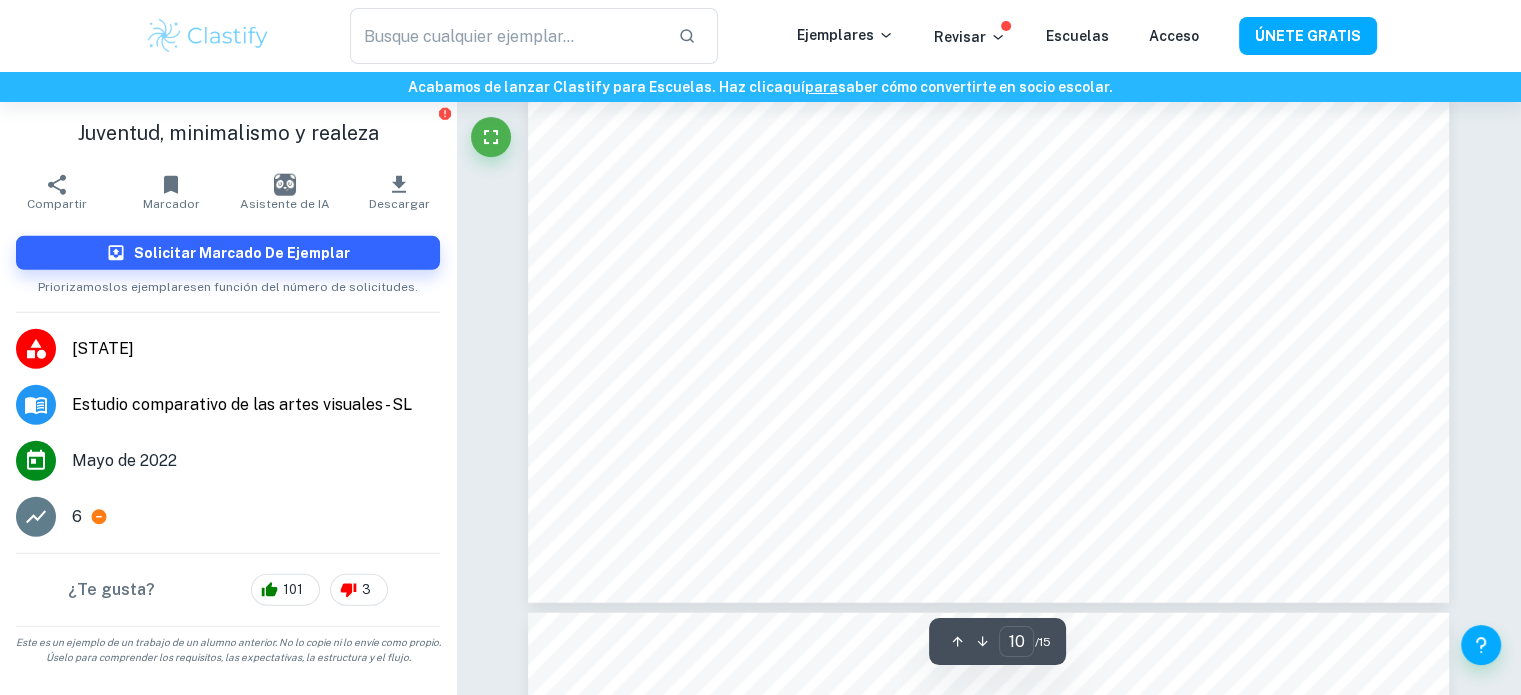 scroll, scrollTop: 5354, scrollLeft: 0, axis: vertical 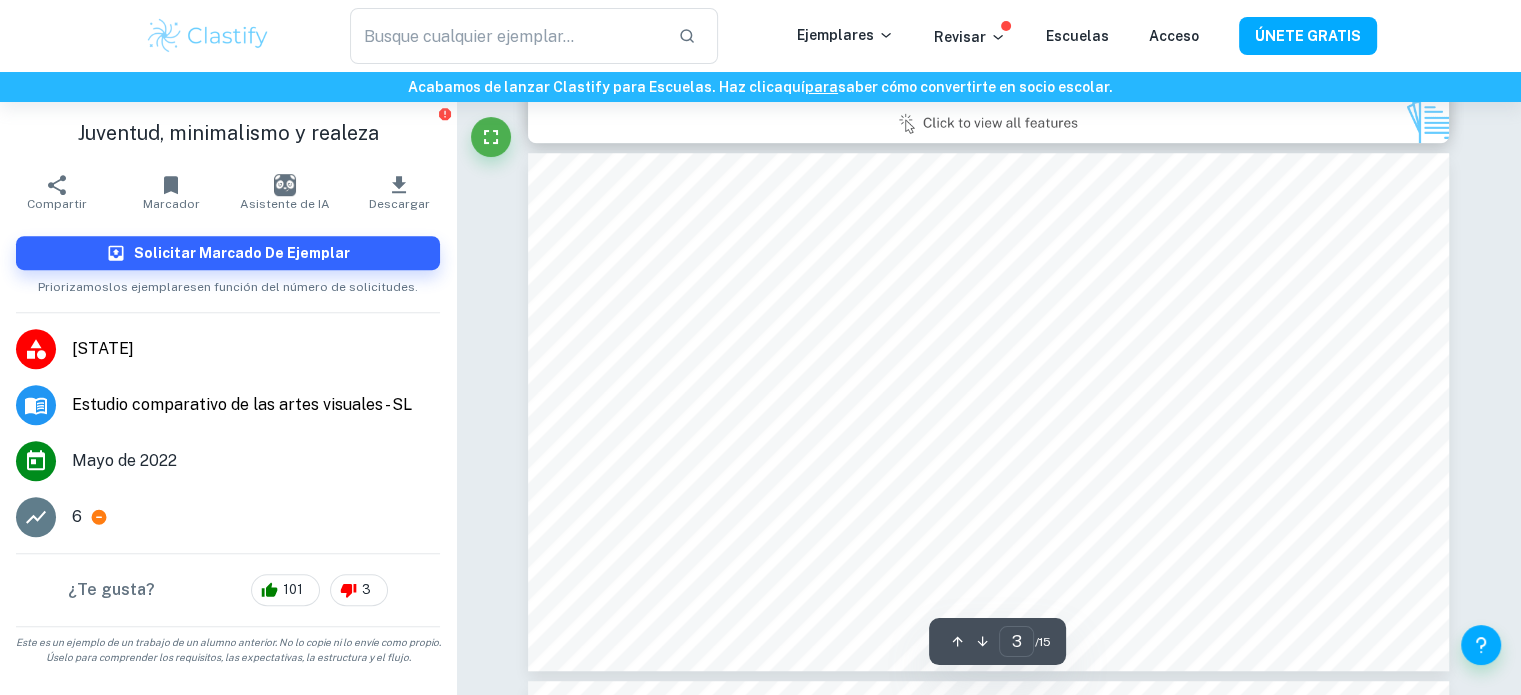 type on "2" 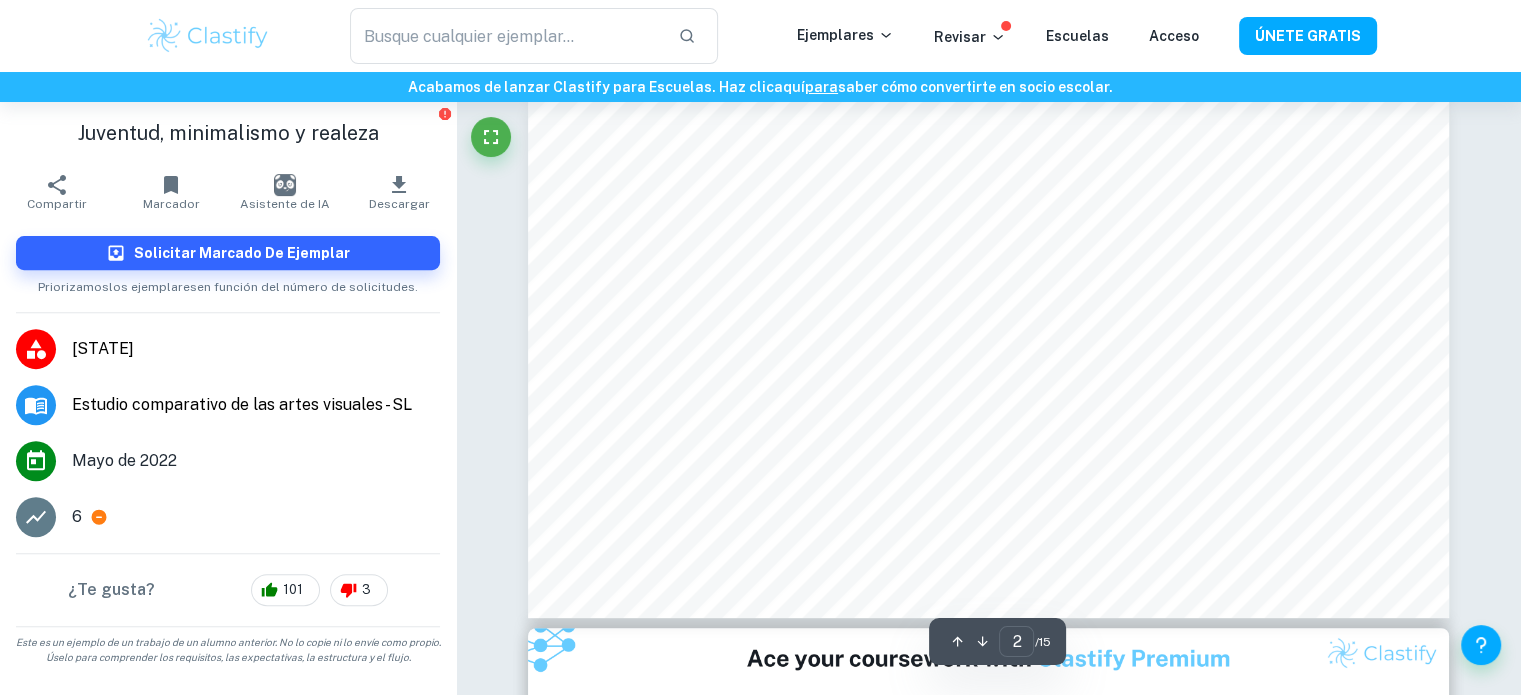 scroll, scrollTop: 685, scrollLeft: 0, axis: vertical 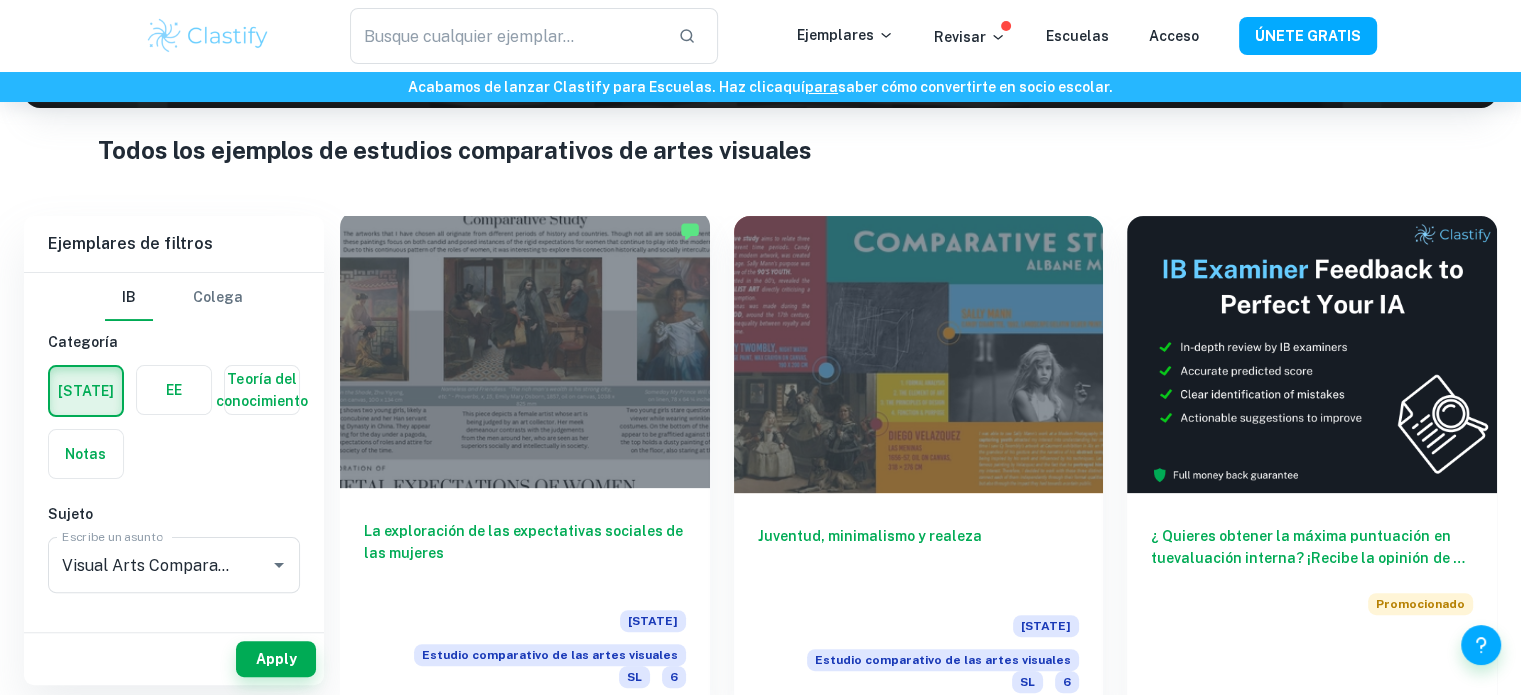 click at bounding box center (525, 349) 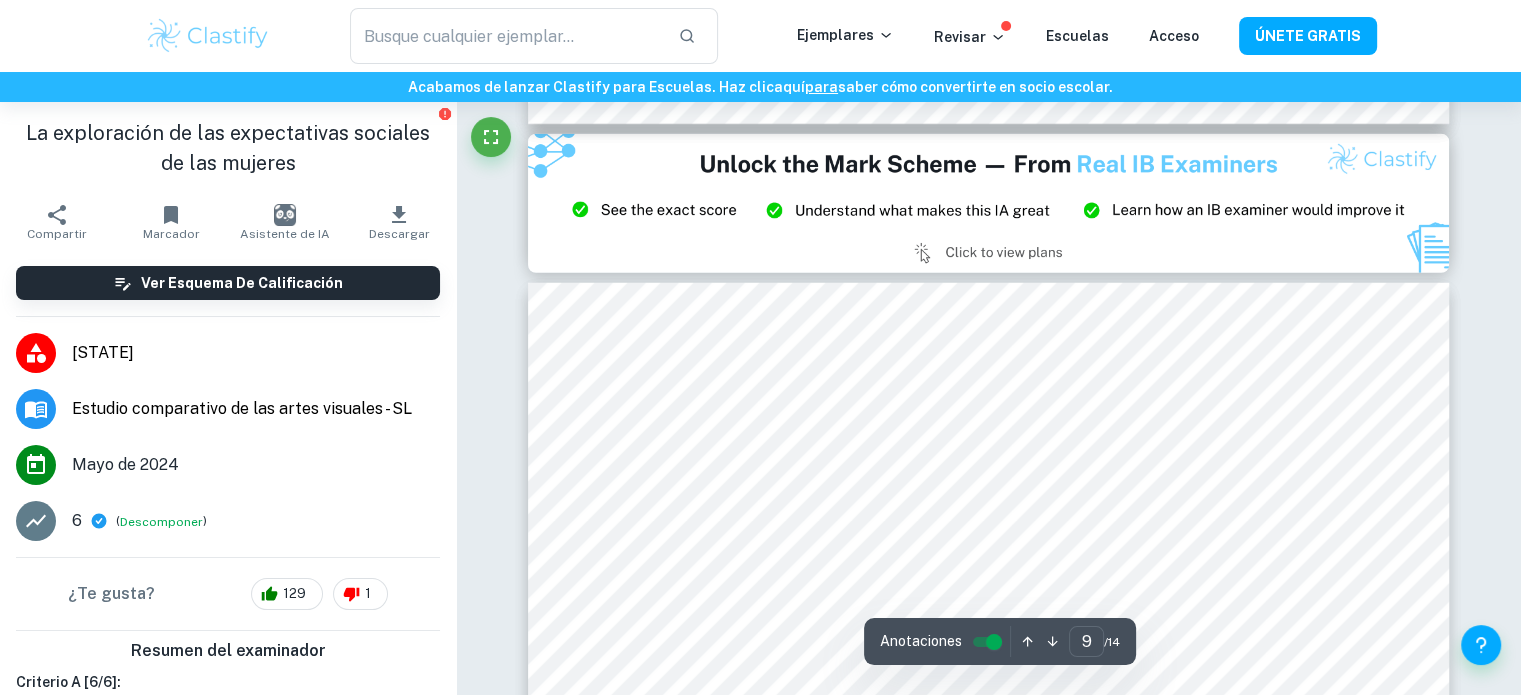 scroll, scrollTop: 5324, scrollLeft: 0, axis: vertical 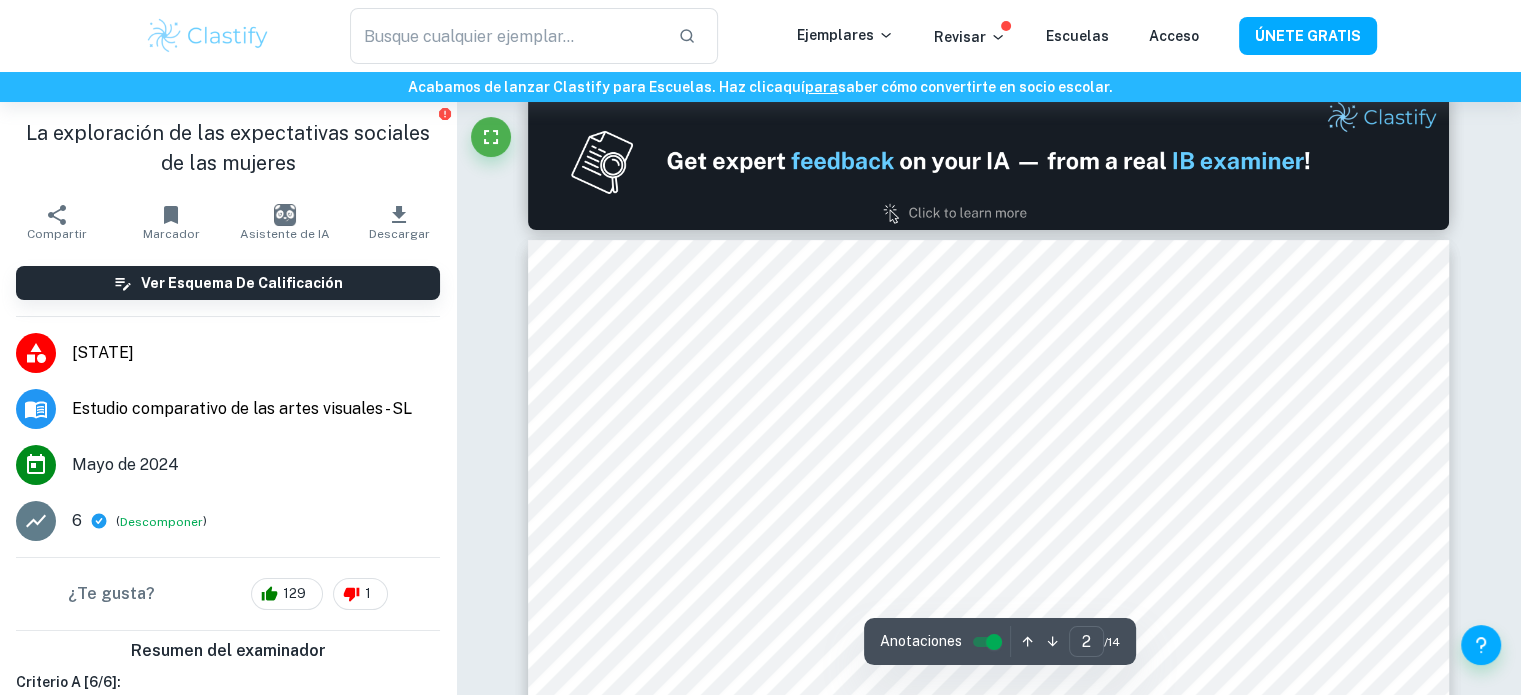 type on "1" 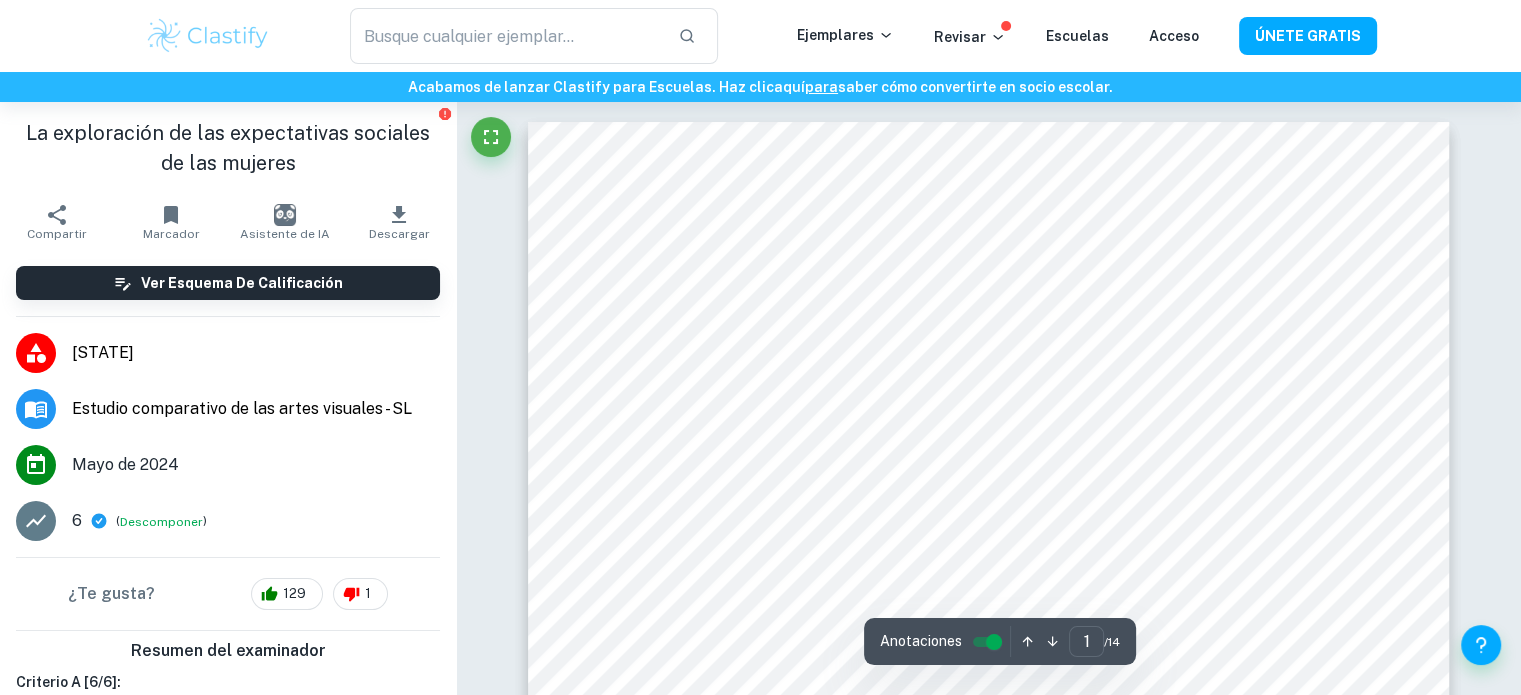 scroll, scrollTop: 134, scrollLeft: 0, axis: vertical 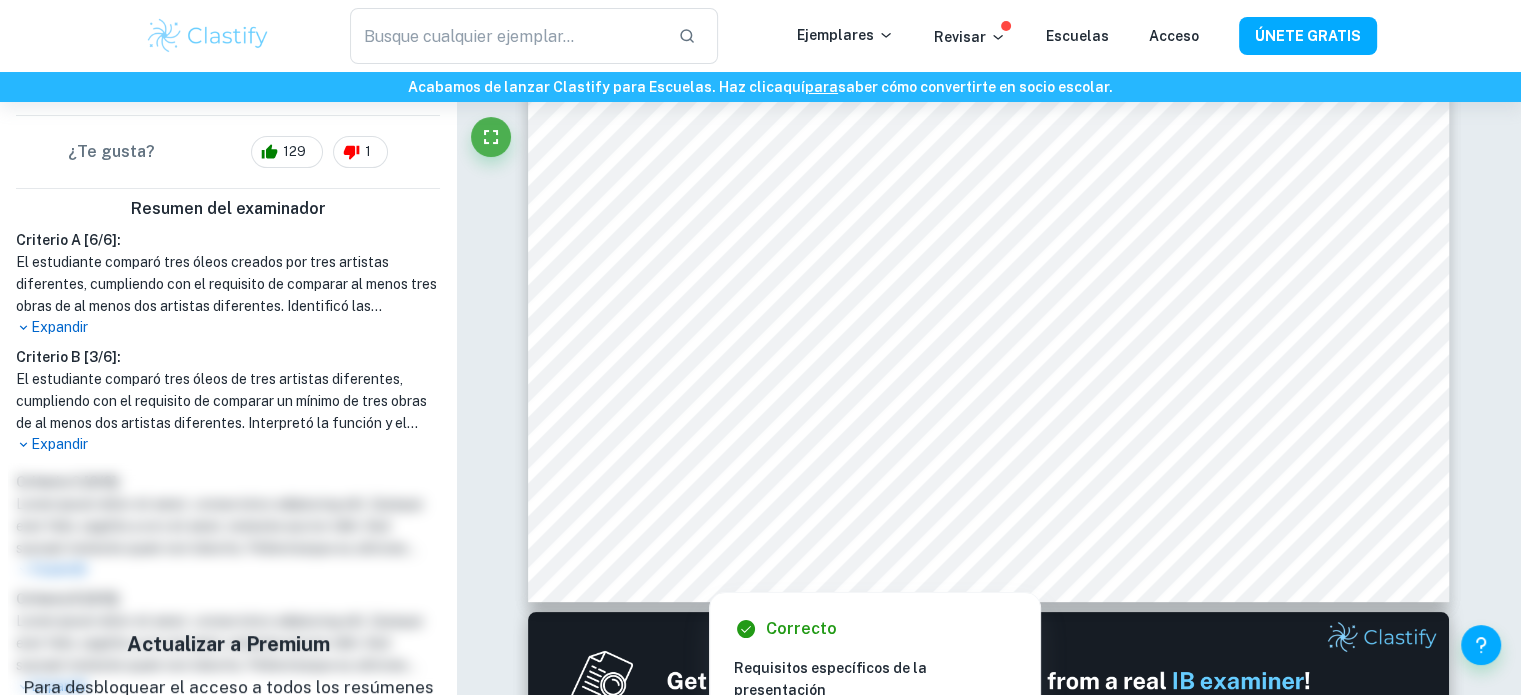 click on "Expandir" at bounding box center [59, 444] 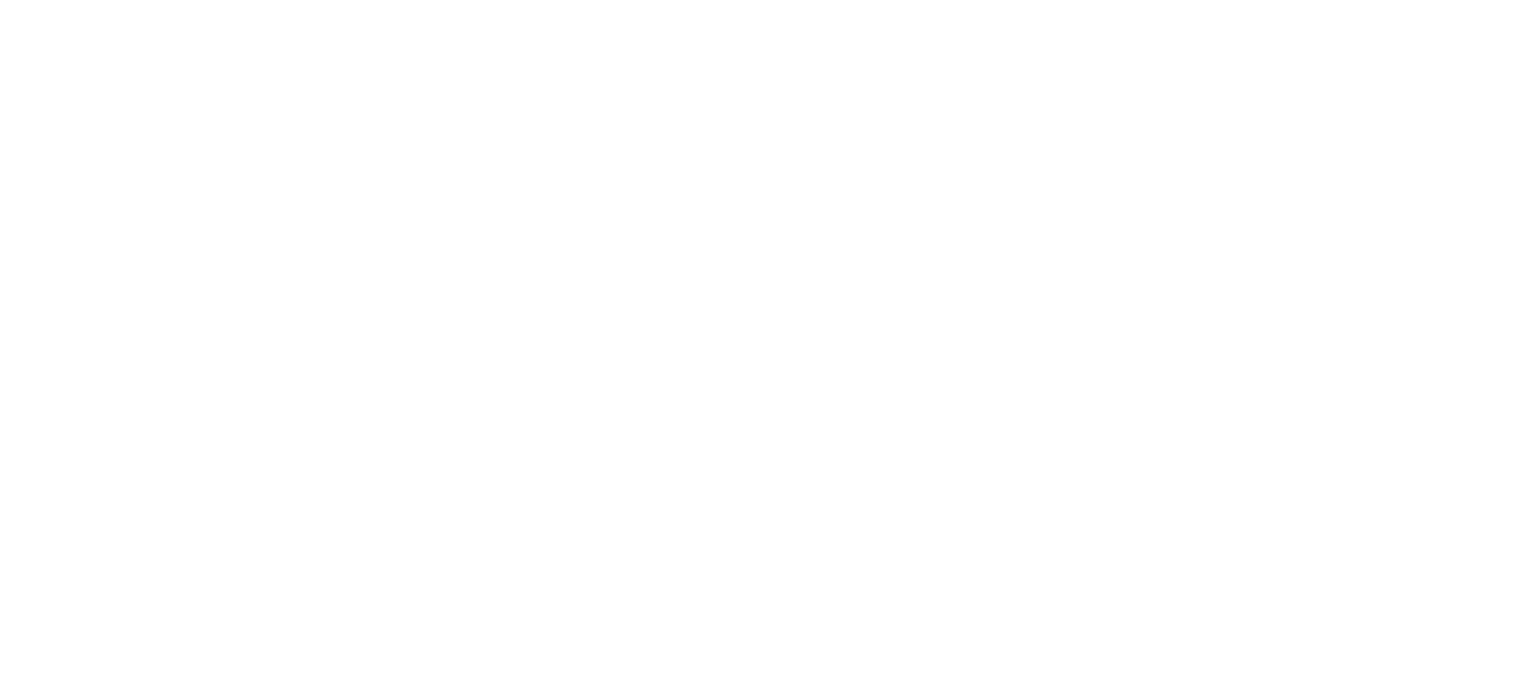 scroll, scrollTop: 0, scrollLeft: 0, axis: both 